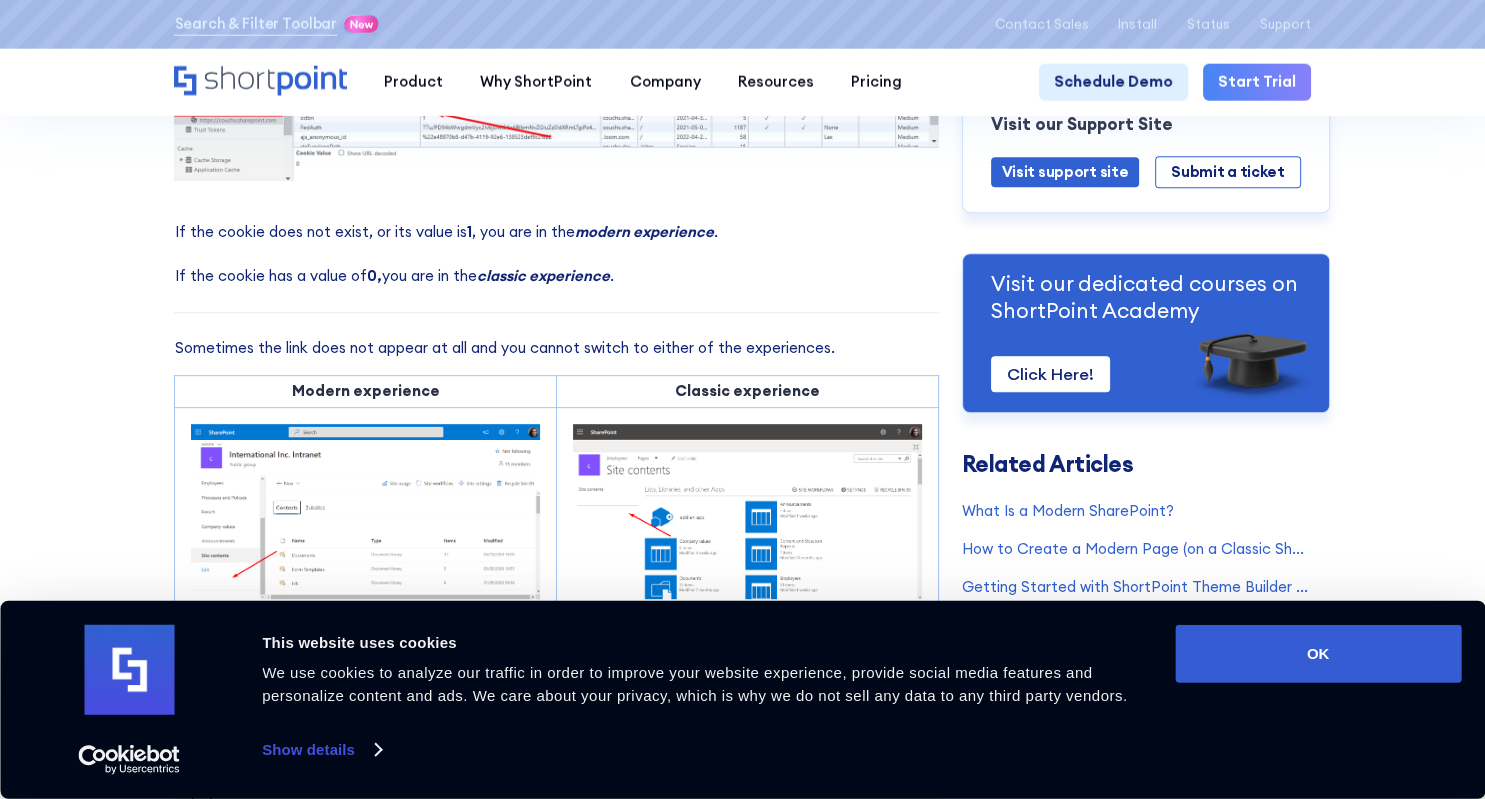 scroll, scrollTop: 909, scrollLeft: 0, axis: vertical 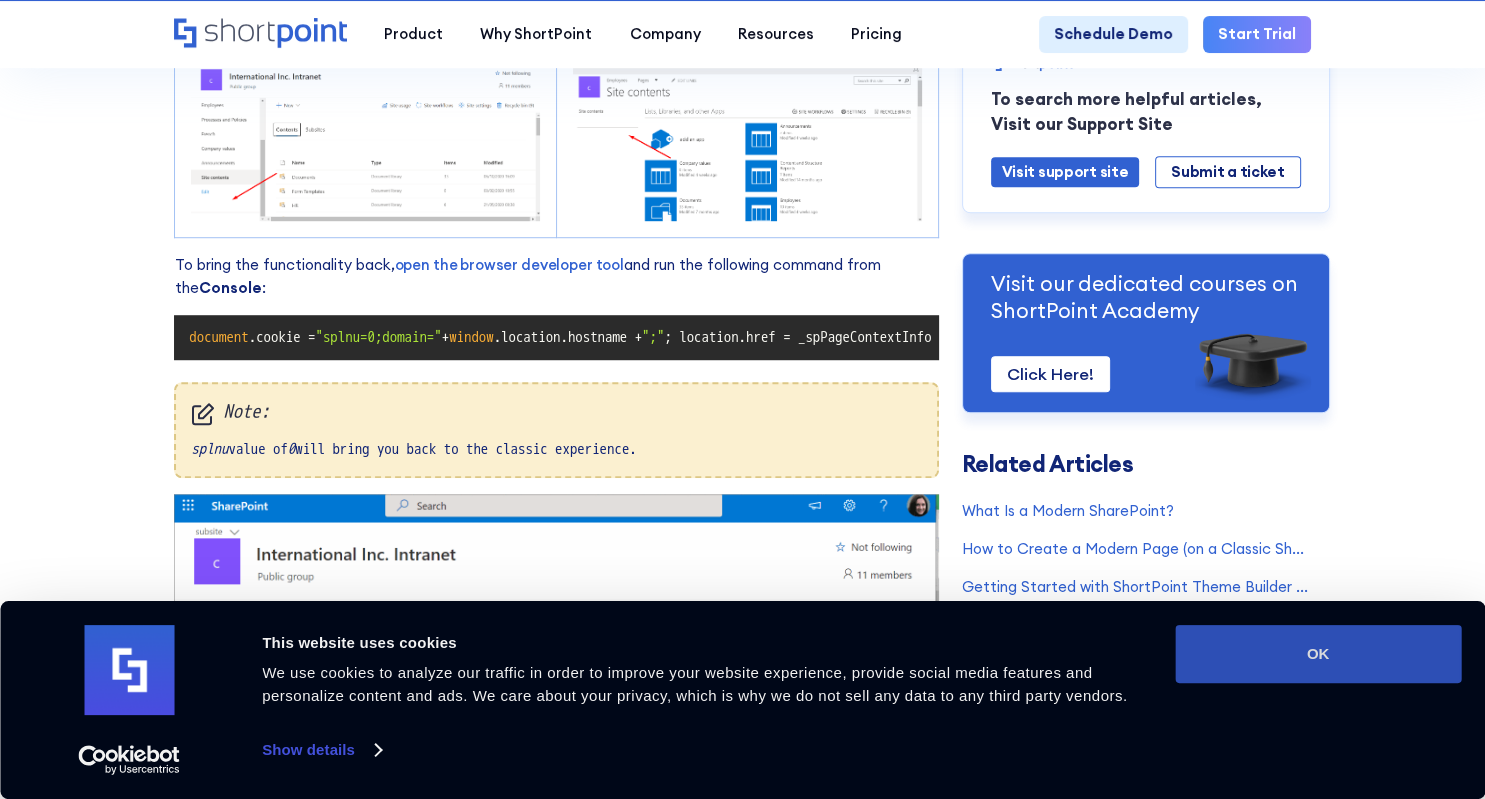 click on "OK" at bounding box center (1318, 654) 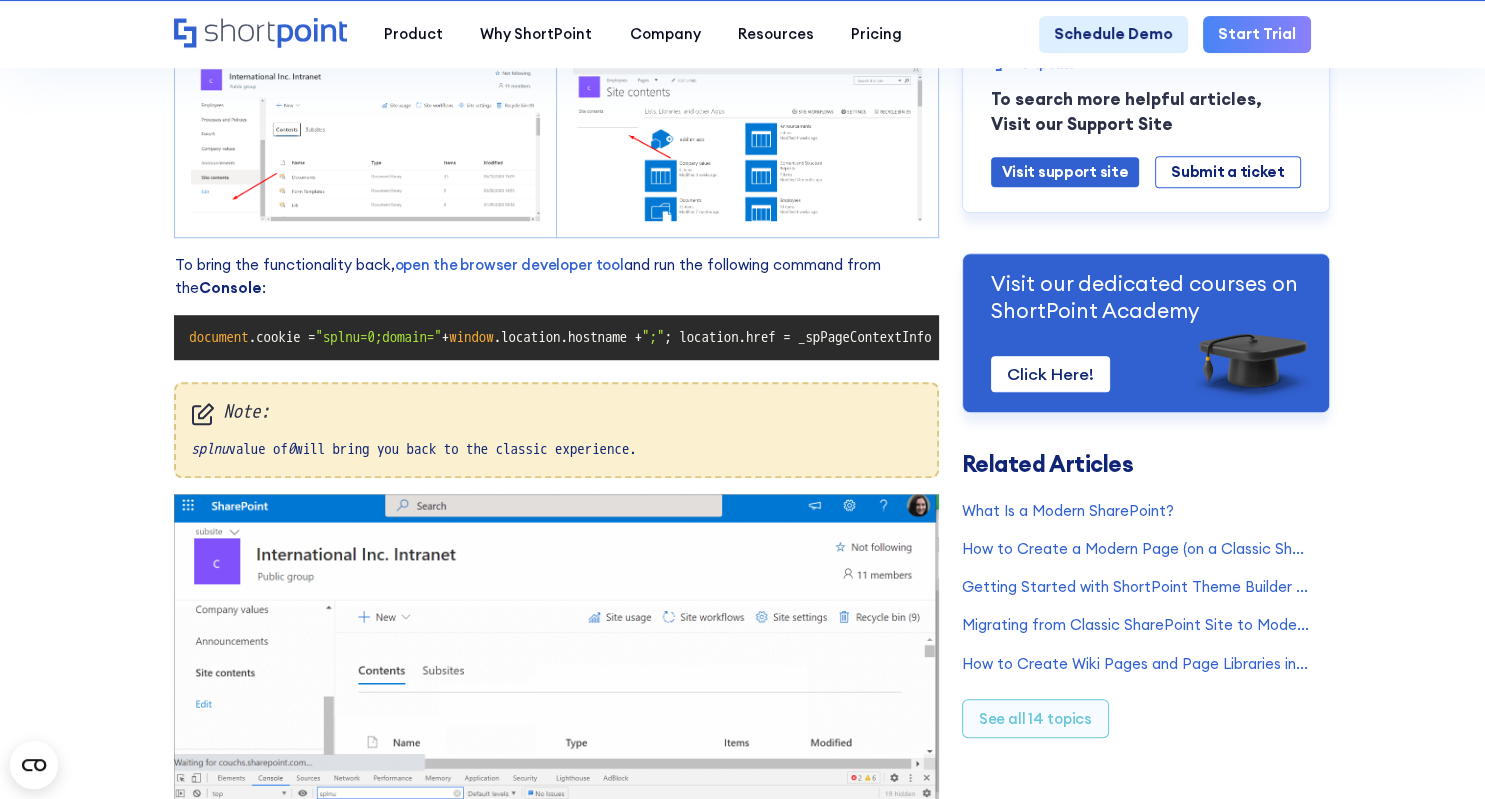 click on "Cannot See Exit Classic Experience or Return to Classic SharePoint Links? Modified on: [DATE] at [TIME] Many SharePoint users like the old classic experience as much as the modern experience. They move from one experience to the other using the switching functionality. This is a link in the  Site Contents , as shown below:
Modern experience
Classic experience
Design the SharePoint site your team deserves Custom. On Brand. Inspiring.
get started
How does the switching functionality work? splnu . Application Cookies" at bounding box center (742, 14) 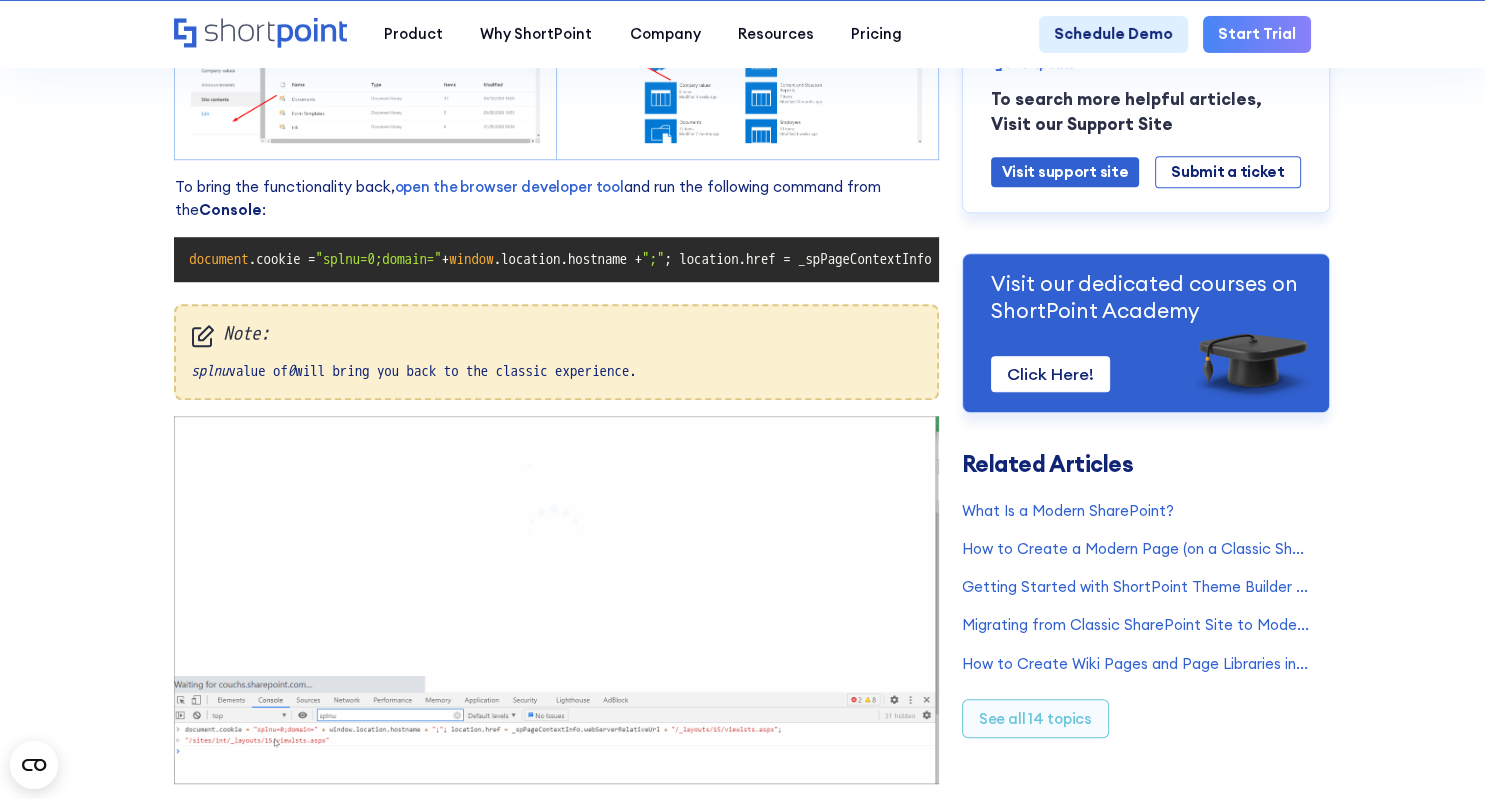 scroll, scrollTop: 1105, scrollLeft: 0, axis: vertical 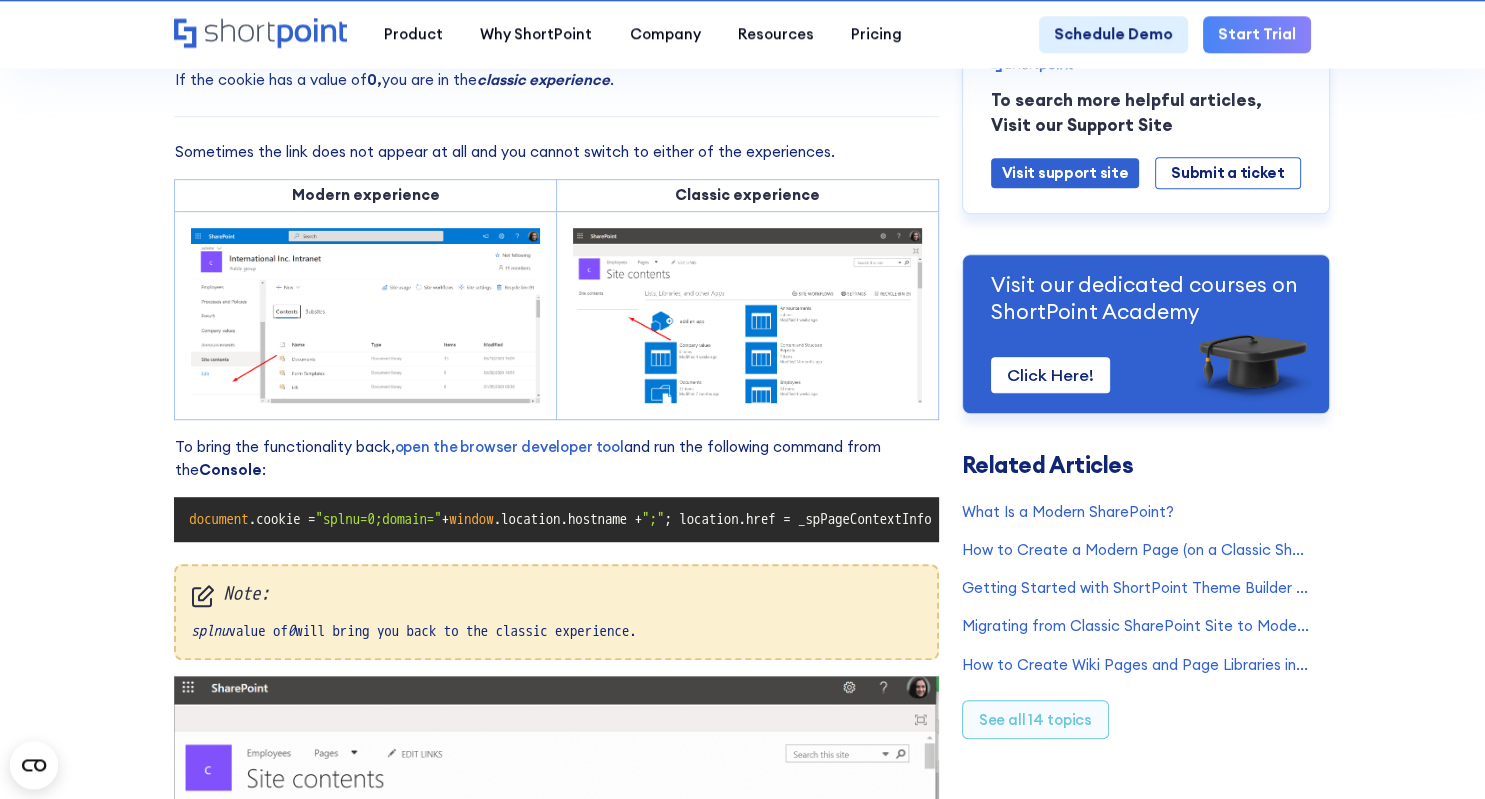 click on "Cannot See Exit Classic Experience or Return to Classic SharePoint Links? Modified on: [DATE] at [TIME] Many SharePoint users like the old classic experience as much as the modern experience. They move from one experience to the other using the switching functionality. This is a link in the  Site Contents , as shown below:
Modern experience
Classic experience
Design the SharePoint site your team deserves Custom. On Brand. Inspiring.
get started
How does the switching functionality work? splnu . Application Cookies" at bounding box center (742, 196) 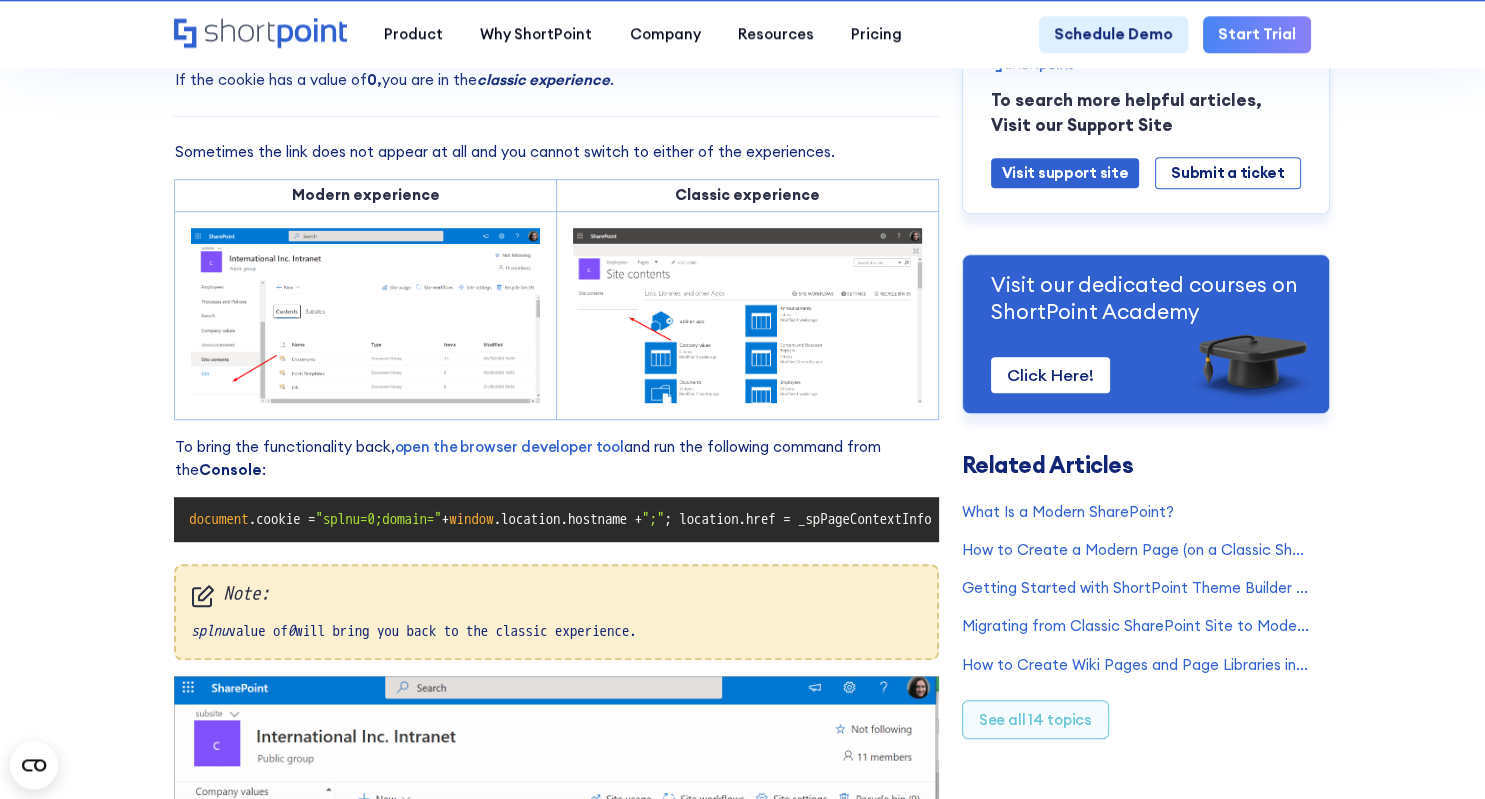 click on "Cannot See Exit Classic Experience or Return to Classic SharePoint Links? Modified on: [DATE] at [TIME] Many SharePoint users like the old classic experience as much as the modern experience. They move from one experience to the other using the switching functionality. This is a link in the  Site Contents , as shown below:
Modern experience
Classic experience
Design the SharePoint site your team deserves Custom. On Brand. Inspiring.
get started
How does the switching functionality work? splnu . Application Cookies" at bounding box center (742, 196) 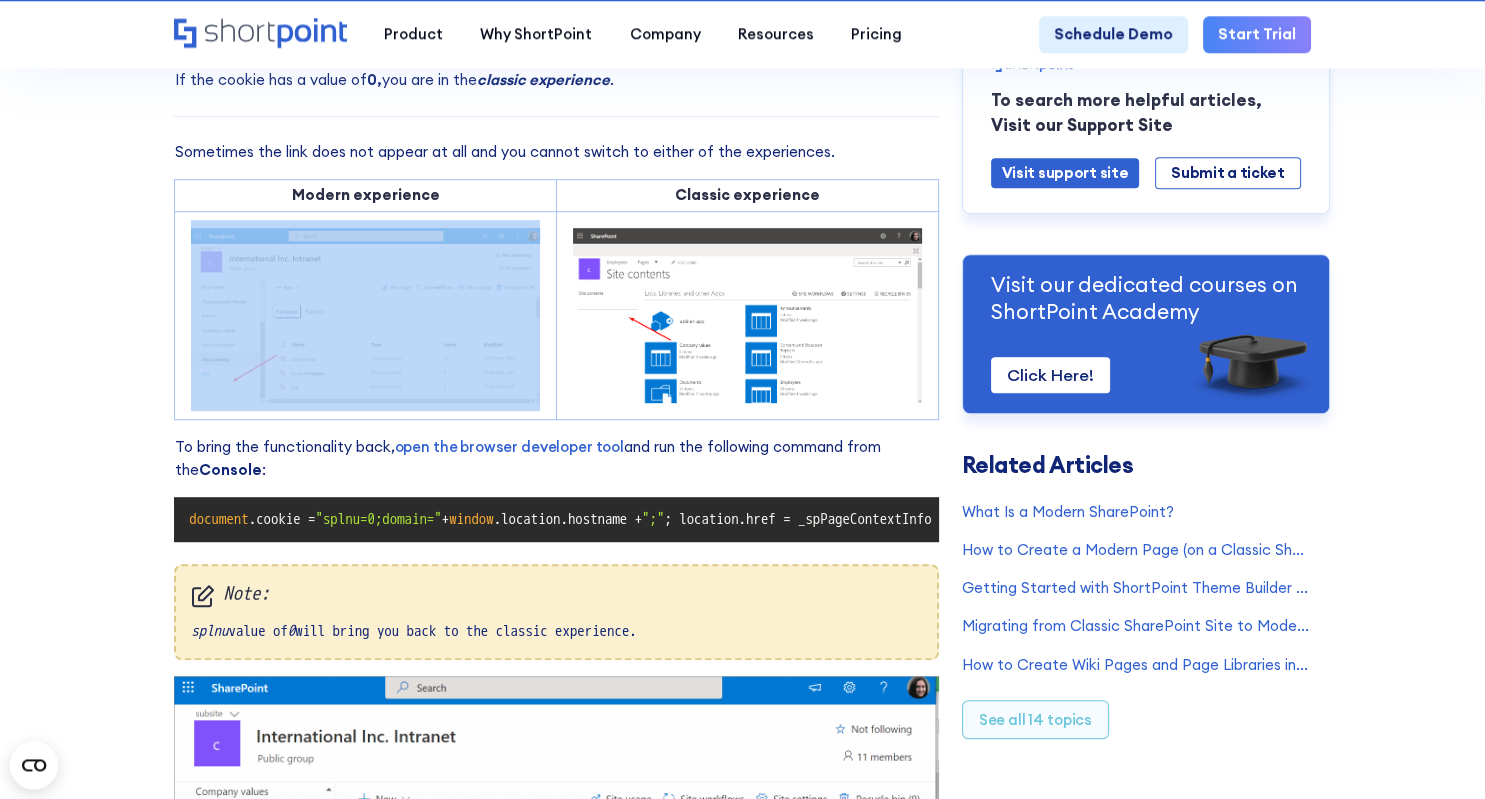 click on "Cannot See Exit Classic Experience or Return to Classic SharePoint Links? Modified on: [DATE] at [TIME] Many SharePoint users like the old classic experience as much as the modern experience. They move from one experience to the other using the switching functionality. This is a link in the  Site Contents , as shown below:
Modern experience
Classic experience
Design the SharePoint site your team deserves Custom. On Brand. Inspiring.
get started
How does the switching functionality work? splnu . Application Cookies" at bounding box center (742, 196) 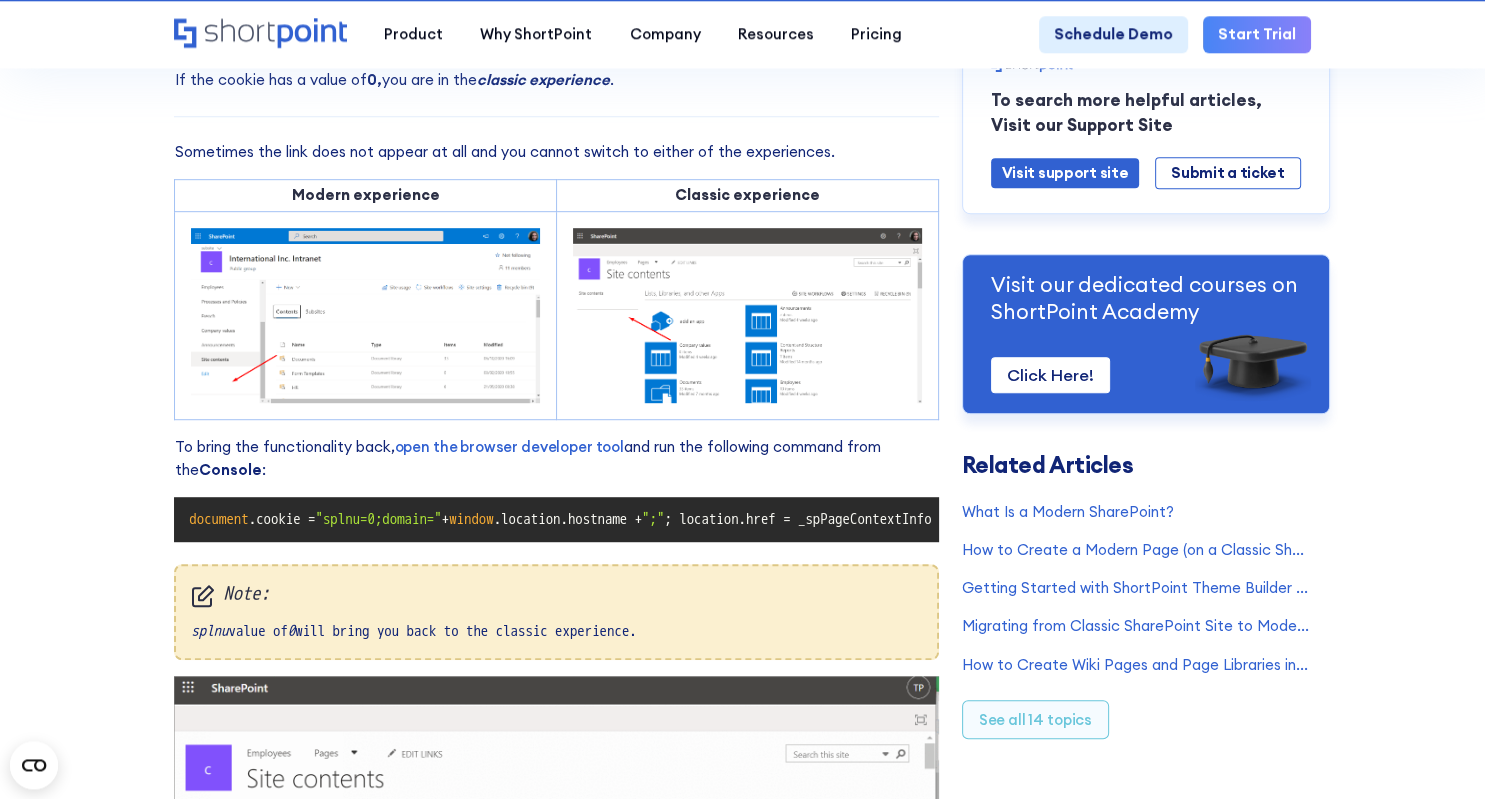 click on "Cannot See Exit Classic Experience or Return to Classic SharePoint Links? Modified on: [DATE] at [TIME] Many SharePoint users like the old classic experience as much as the modern experience. They move from one experience to the other using the switching functionality. This is a link in the  Site Contents , as shown below:
Modern experience
Classic experience
Design the SharePoint site your team deserves Custom. On Brand. Inspiring.
get started
How does the switching functionality work? splnu . Application Cookies" at bounding box center (742, 196) 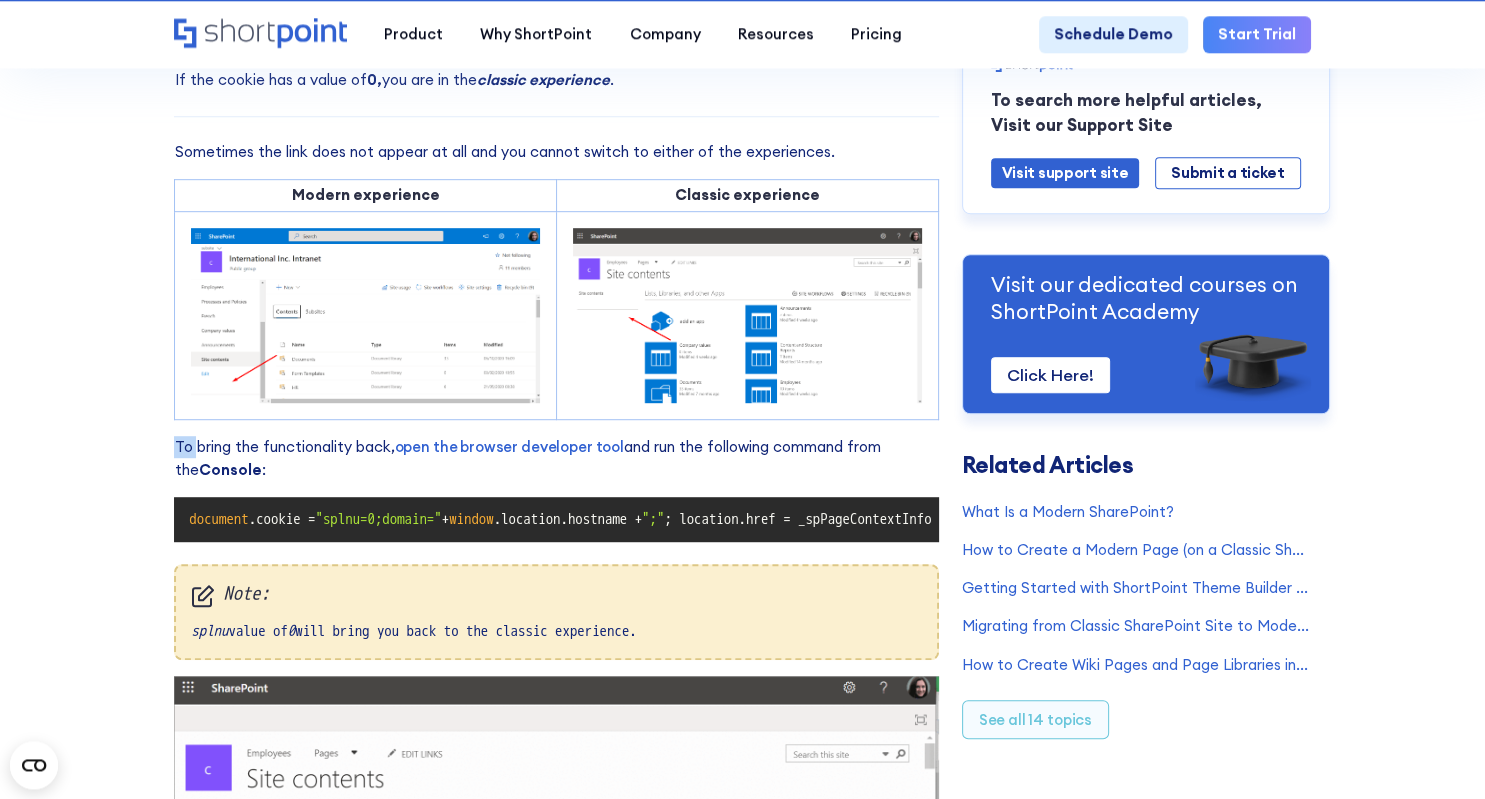 click on "Cannot See Exit Classic Experience or Return to Classic SharePoint Links? Modified on: [DATE] at [TIME] Many SharePoint users like the old classic experience as much as the modern experience. They move from one experience to the other using the switching functionality. This is a link in the  Site Contents , as shown below:
Modern experience
Classic experience
Design the SharePoint site your team deserves Custom. On Brand. Inspiring.
get started
How does the switching functionality work? splnu . Application Cookies" at bounding box center (742, 196) 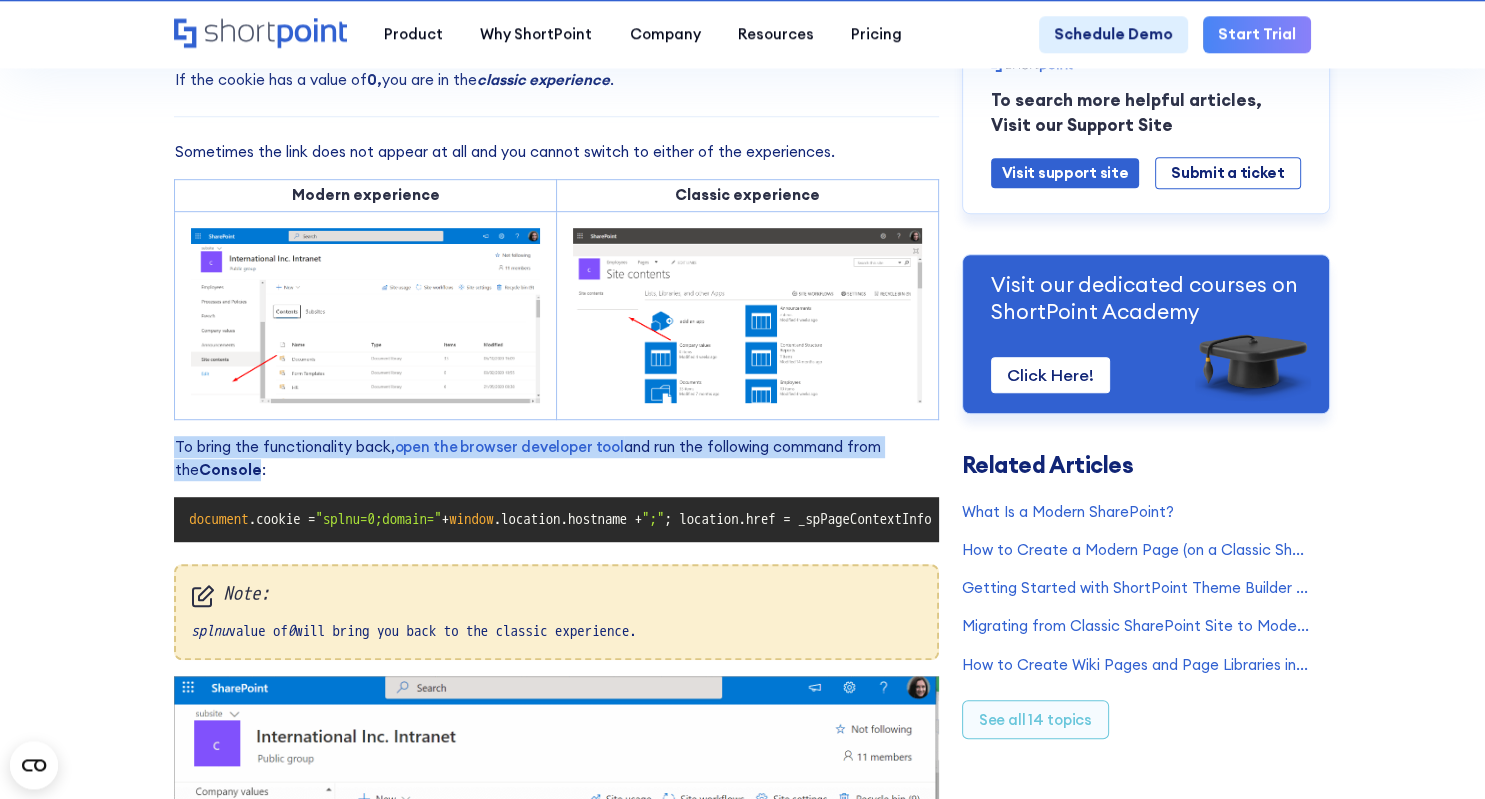click on "Cannot See Exit Classic Experience or Return to Classic SharePoint Links? Modified on: [DATE] at [TIME] Many SharePoint users like the old classic experience as much as the modern experience. They move from one experience to the other using the switching functionality. This is a link in the  Site Contents , as shown below:
Modern experience
Classic experience
Design the SharePoint site your team deserves Custom. On Brand. Inspiring.
get started
How does the switching functionality work? splnu . Application Cookies" at bounding box center [742, 196] 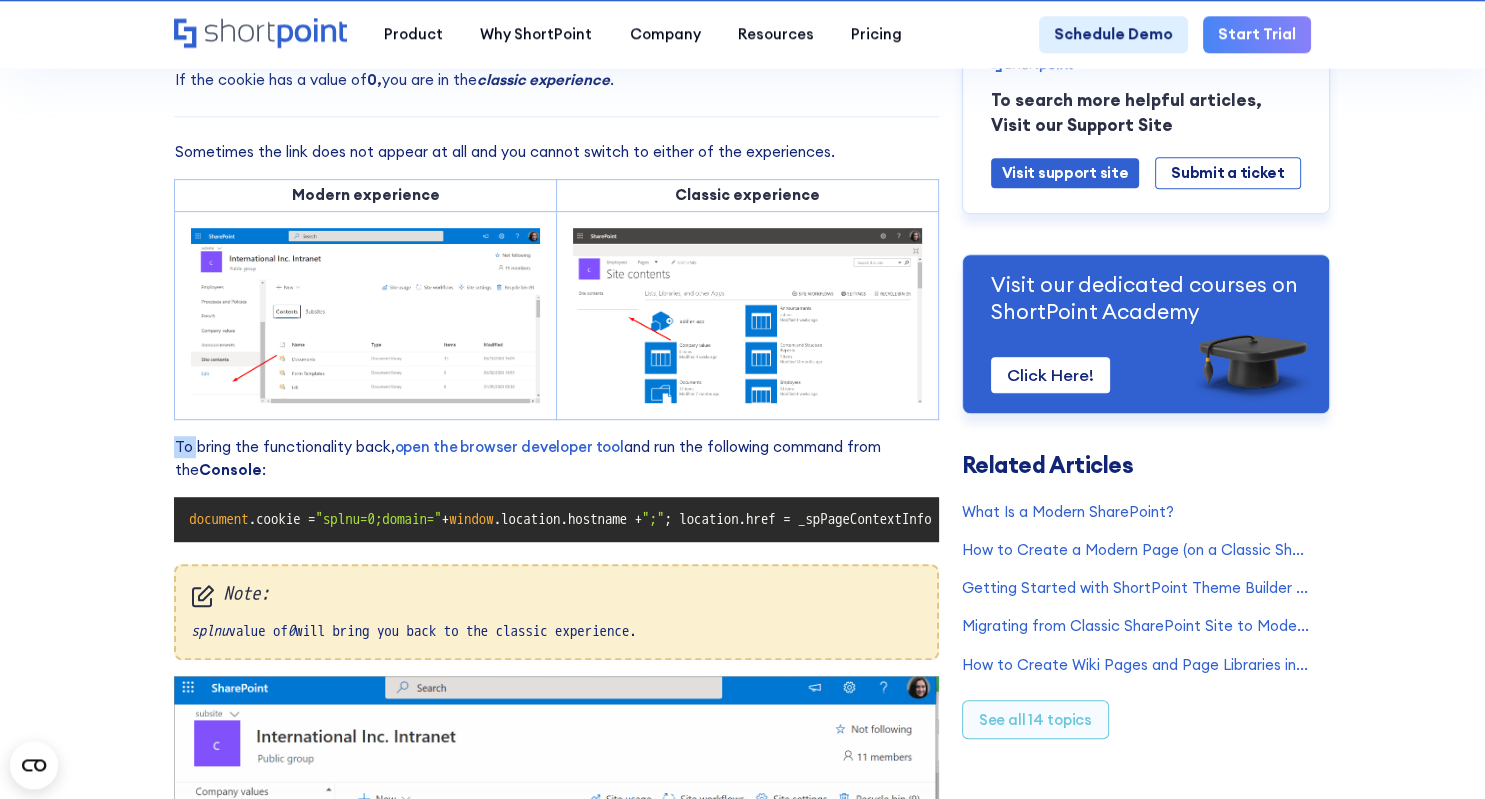 click on "Cannot See Exit Classic Experience or Return to Classic SharePoint Links? Modified on: [DATE] at [TIME] Many SharePoint users like the old classic experience as much as the modern experience. They move from one experience to the other using the switching functionality. This is a link in the  Site Contents , as shown below:
Modern experience
Classic experience
Design the SharePoint site your team deserves Custom. On Brand. Inspiring.
get started
How does the switching functionality work? splnu . Application Cookies" at bounding box center [742, 196] 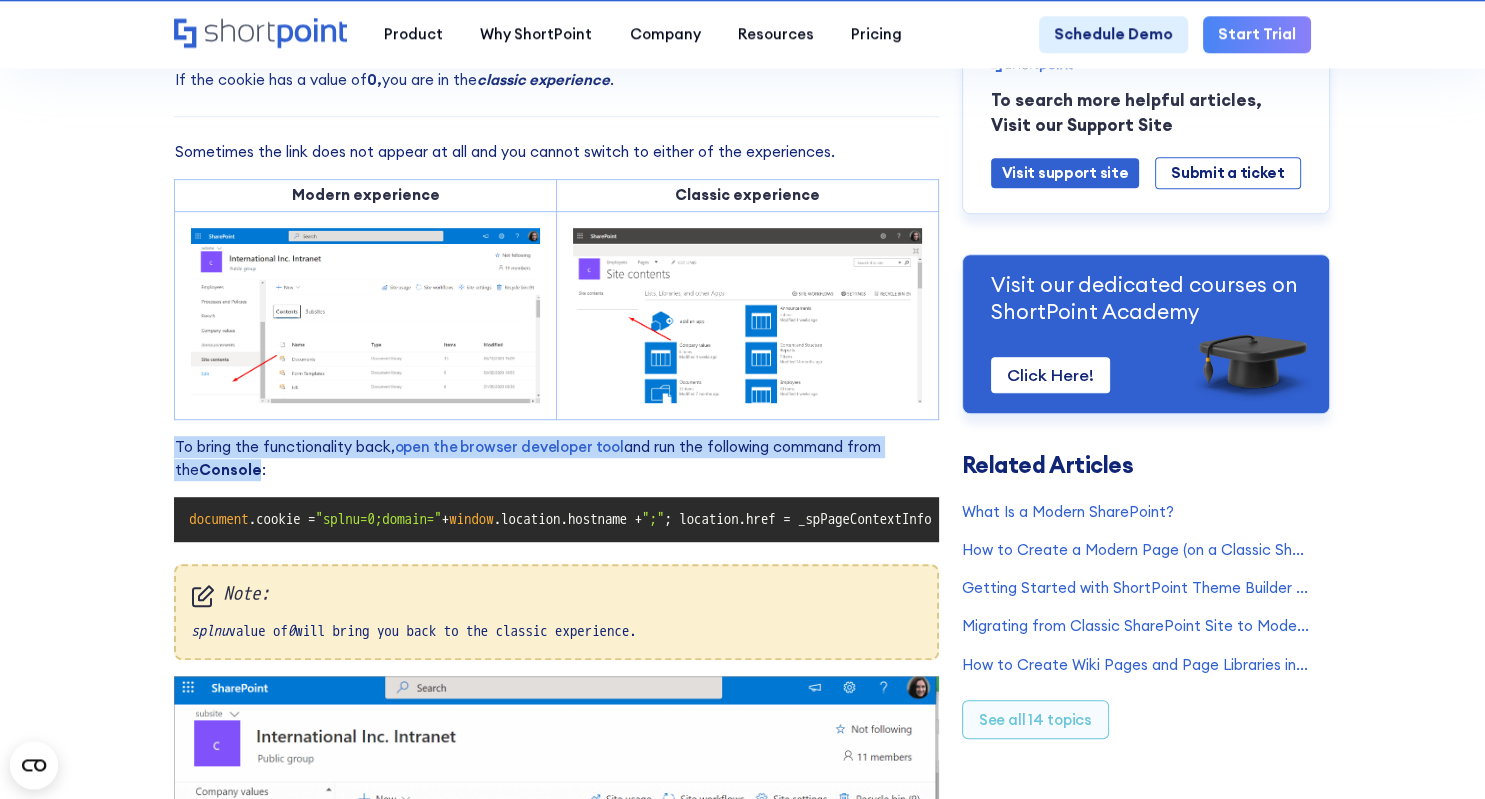 click on "Cannot See Exit Classic Experience or Return to Classic SharePoint Links? Modified on: [DATE] at [TIME] Many SharePoint users like the old classic experience as much as the modern experience. They move from one experience to the other using the switching functionality. This is a link in the  Site Contents , as shown below:
Modern experience
Classic experience
Design the SharePoint site your team deserves Custom. On Brand. Inspiring.
get started
How does the switching functionality work? splnu . Application Cookies" at bounding box center (742, 196) 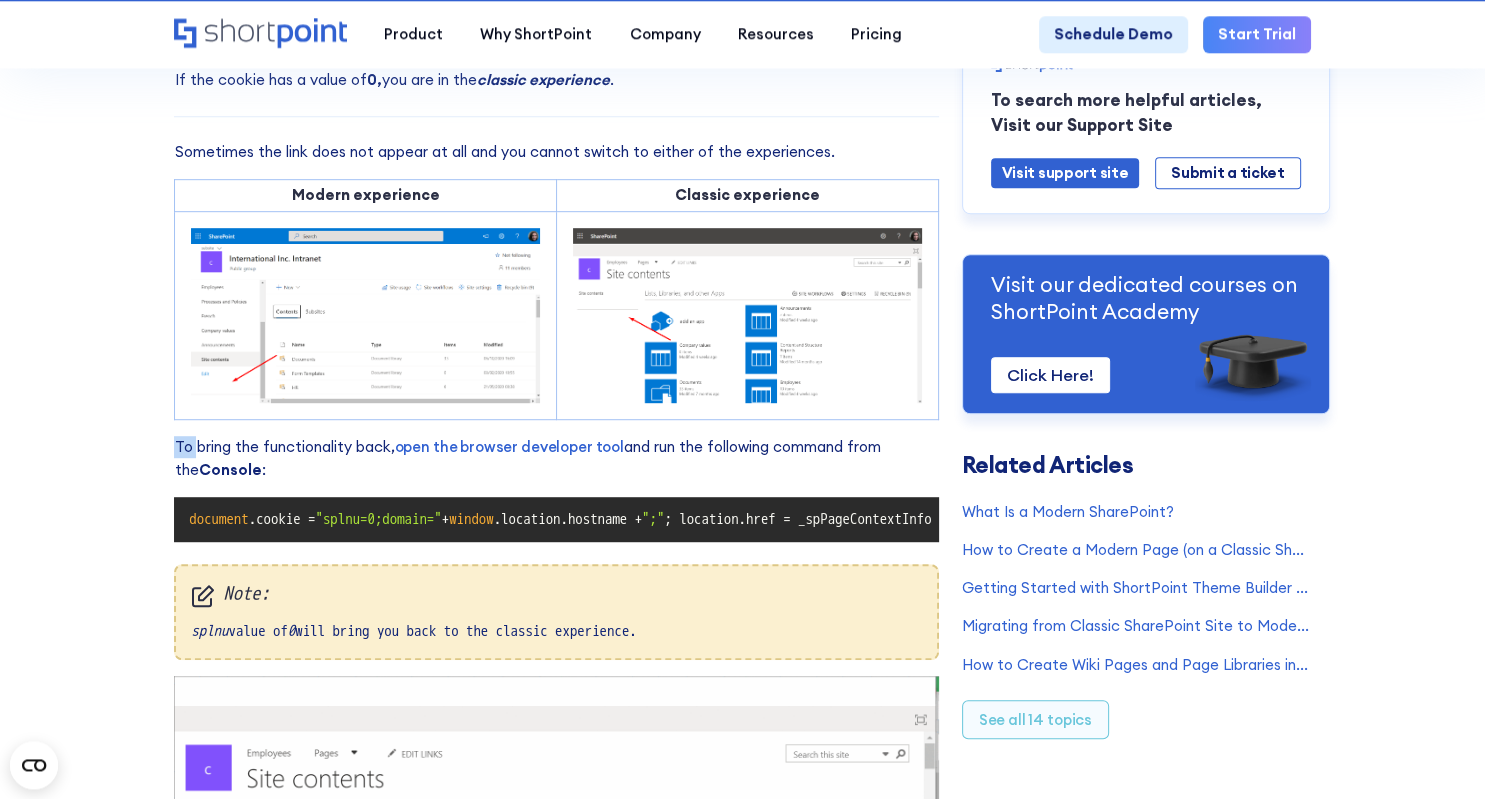 click on "Cannot See Exit Classic Experience or Return to Classic SharePoint Links? Modified on: [DATE] at [TIME] Many SharePoint users like the old classic experience as much as the modern experience. They move from one experience to the other using the switching functionality. This is a link in the  Site Contents , as shown below:
Modern experience
Classic experience
Design the SharePoint site your team deserves Custom. On Brand. Inspiring.
get started
How does the switching functionality work? splnu . Application Cookies" at bounding box center (742, 196) 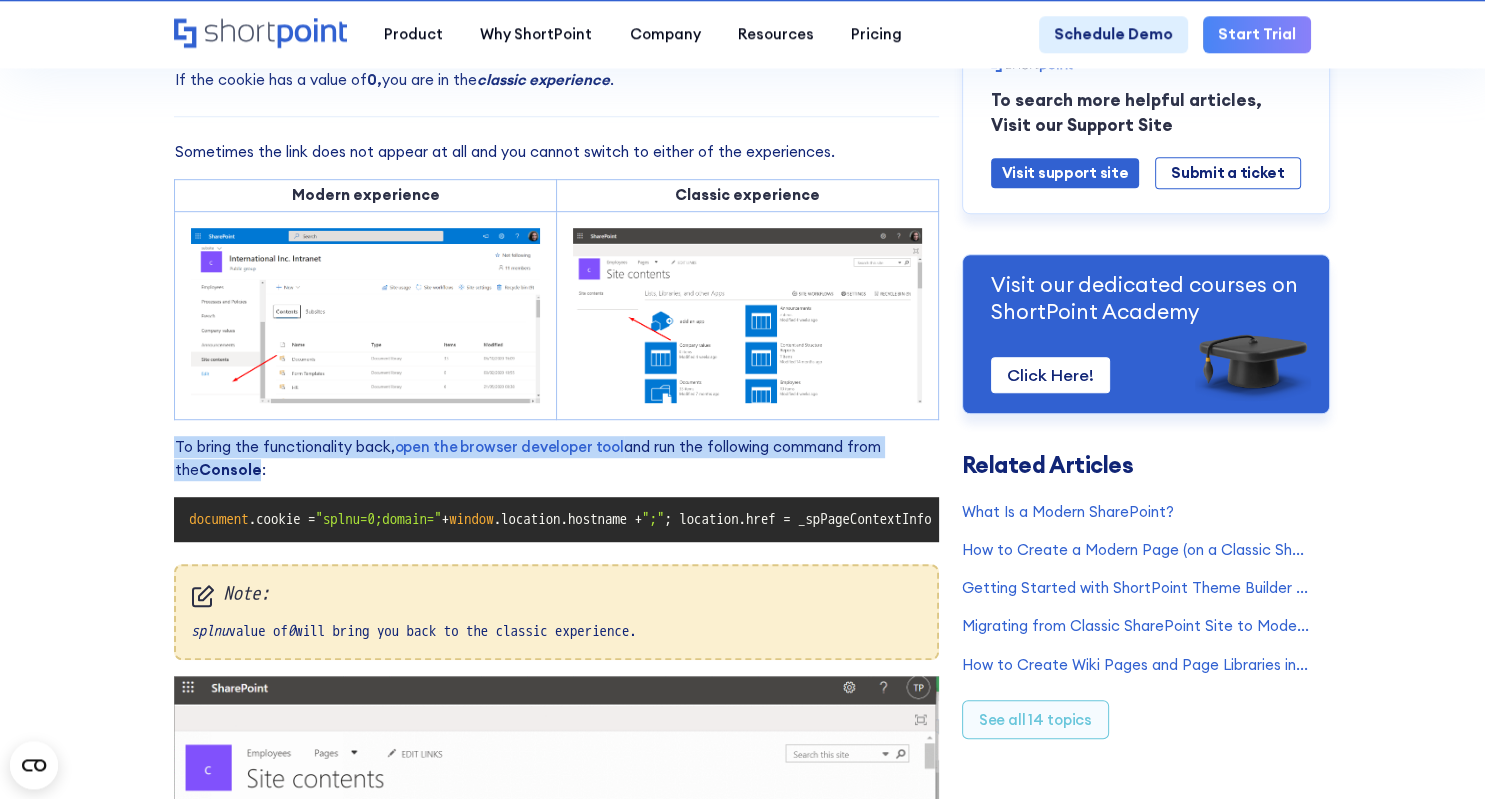 click on "Cannot See Exit Classic Experience or Return to Classic SharePoint Links? Modified on: [DATE] at [TIME] Many SharePoint users like the old classic experience as much as the modern experience. They move from one experience to the other using the switching functionality. This is a link in the  Site Contents , as shown below:
Modern experience
Classic experience
Design the SharePoint site your team deserves Custom. On Brand. Inspiring.
get started
How does the switching functionality work? splnu . Application Cookies" at bounding box center (742, 196) 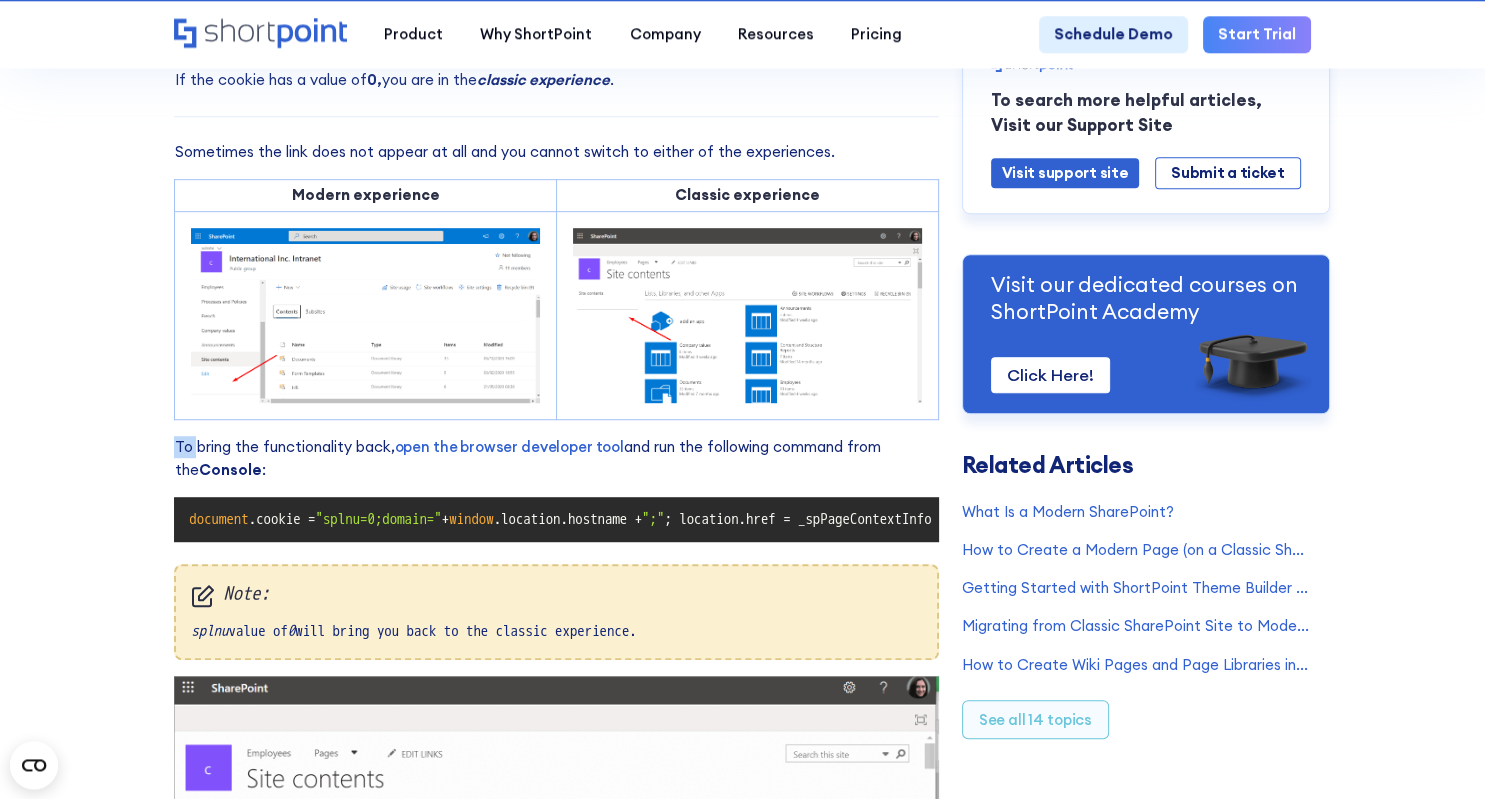 click on "Cannot See Exit Classic Experience or Return to Classic SharePoint Links? Modified on: [DATE] at [TIME] Many SharePoint users like the old classic experience as much as the modern experience. They move from one experience to the other using the switching functionality. This is a link in the  Site Contents , as shown below:
Modern experience
Classic experience
Design the SharePoint site your team deserves Custom. On Brand. Inspiring.
get started
How does the switching functionality work? splnu . Application Cookies" at bounding box center (742, 196) 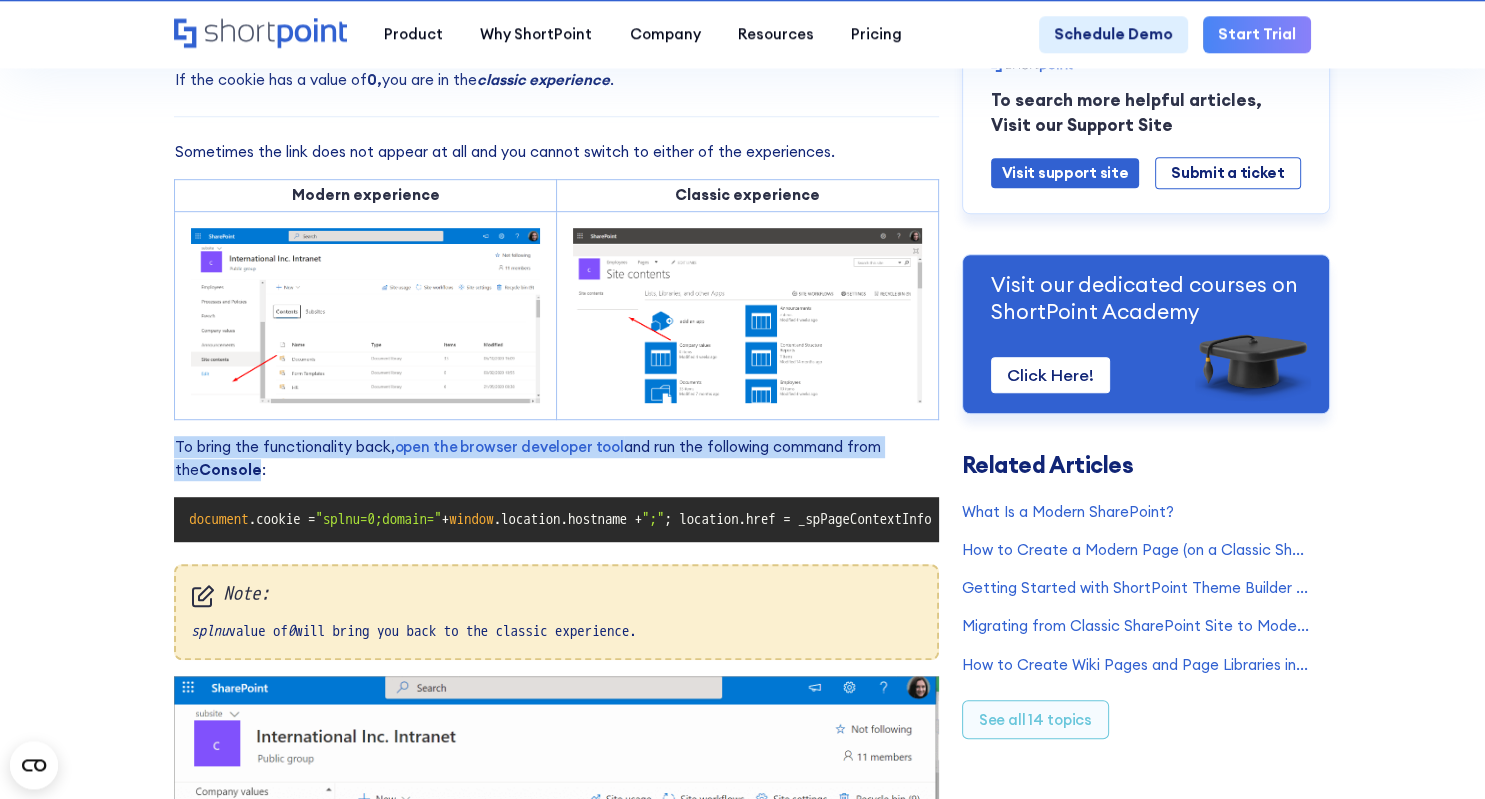 click on "Cannot See Exit Classic Experience or Return to Classic SharePoint Links? Modified on: [DATE] at [TIME] Many SharePoint users like the old classic experience as much as the modern experience. They move from one experience to the other using the switching functionality. This is a link in the  Site Contents , as shown below:
Modern experience
Classic experience
Design the SharePoint site your team deserves Custom. On Brand. Inspiring.
get started
How does the switching functionality work? splnu . Application Cookies" at bounding box center (742, 196) 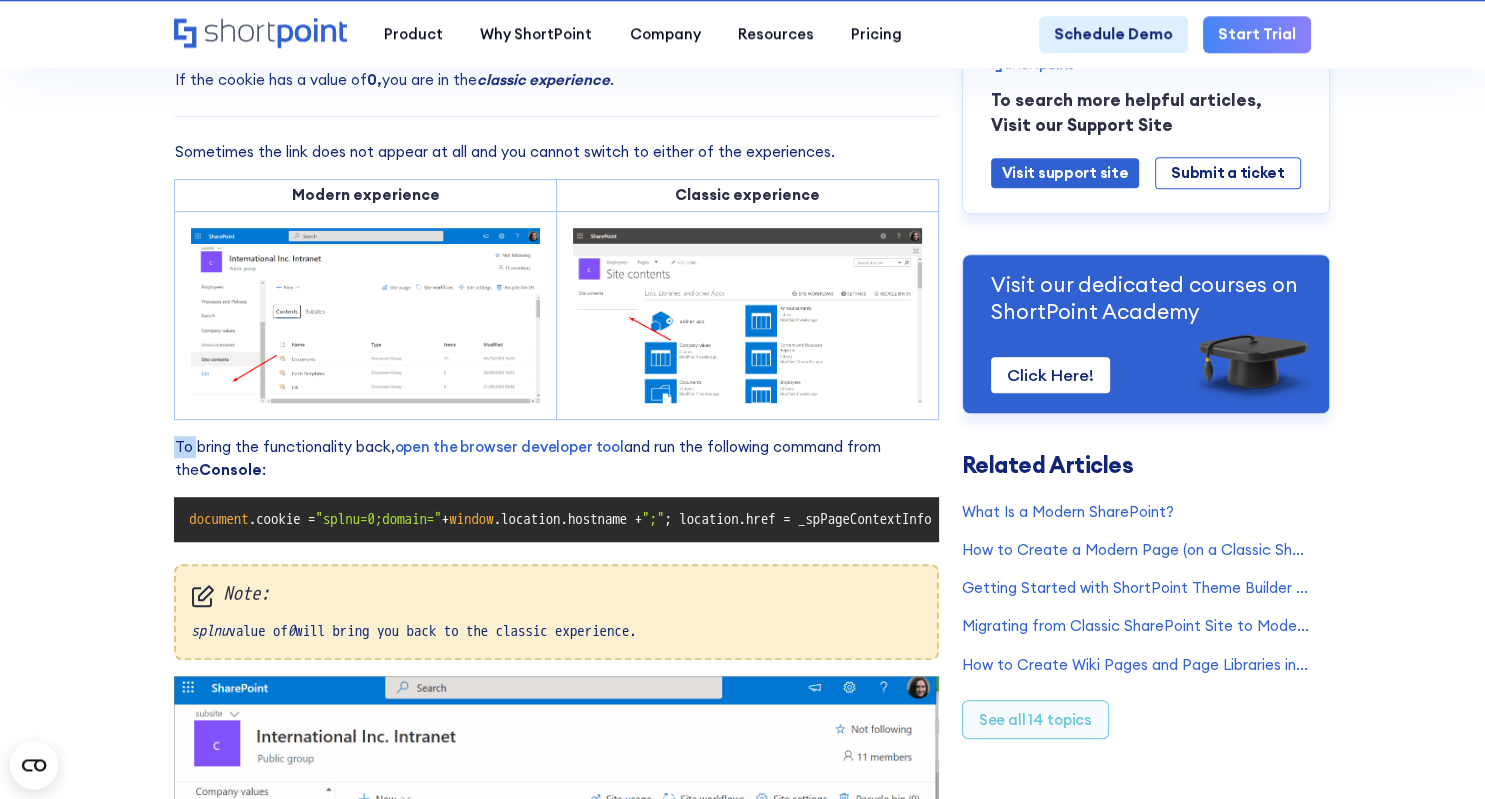 click on "Cannot See Exit Classic Experience or Return to Classic SharePoint Links? Modified on: [DATE] at [TIME] Many SharePoint users like the old classic experience as much as the modern experience. They move from one experience to the other using the switching functionality. This is a link in the  Site Contents , as shown below:
Modern experience
Classic experience
Design the SharePoint site your team deserves Custom. On Brand. Inspiring.
get started
How does the switching functionality work? splnu . Application Cookies" at bounding box center (742, 196) 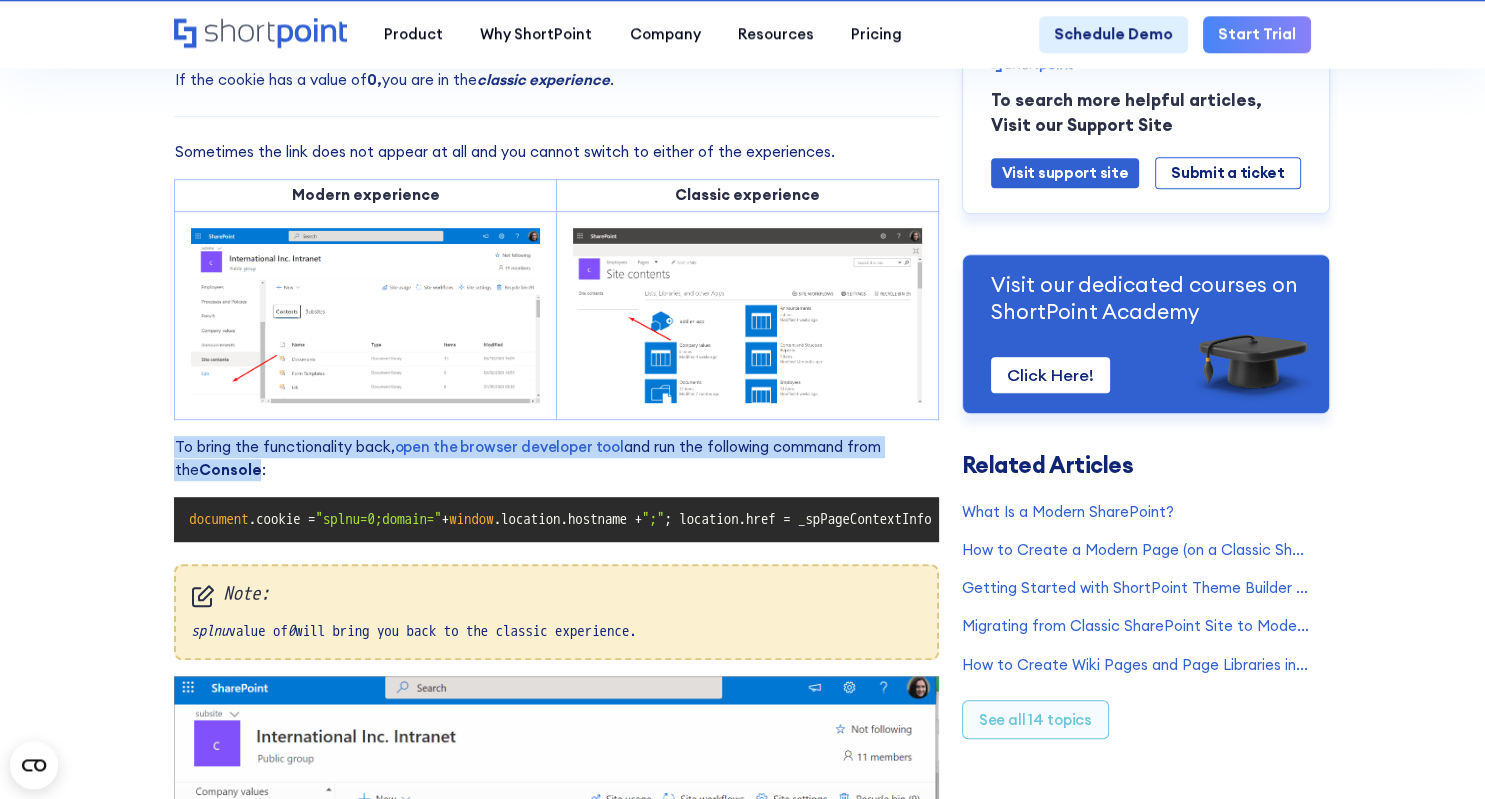 click on "Cannot See Exit Classic Experience or Return to Classic SharePoint Links? Modified on: [DATE] at [TIME] Many SharePoint users like the old classic experience as much as the modern experience. They move from one experience to the other using the switching functionality. This is a link in the  Site Contents , as shown below:
Modern experience
Classic experience
Design the SharePoint site your team deserves Custom. On Brand. Inspiring.
get started
How does the switching functionality work? splnu . Application Cookies" at bounding box center [742, 196] 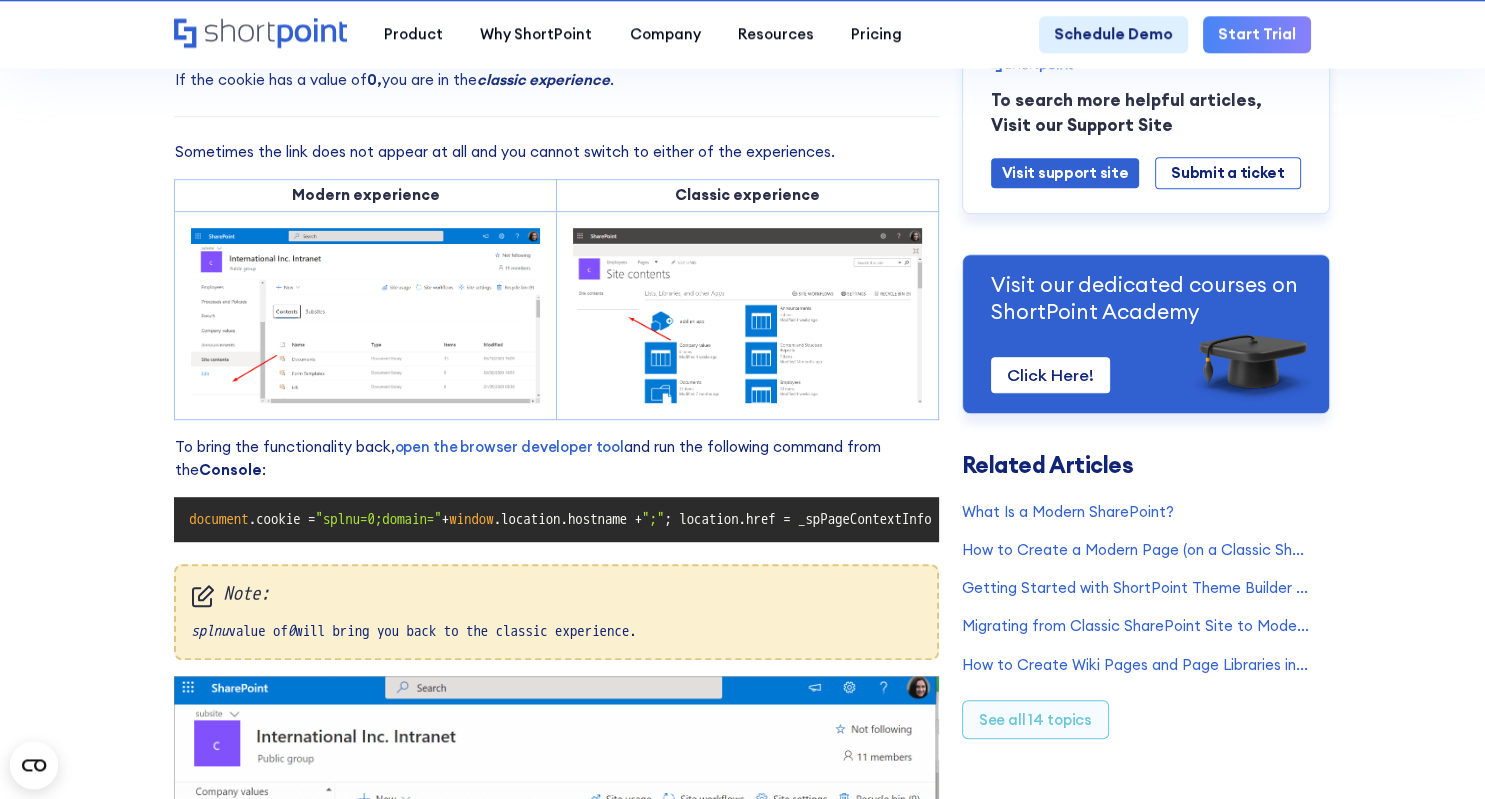 click on "document" at bounding box center [218, 519] 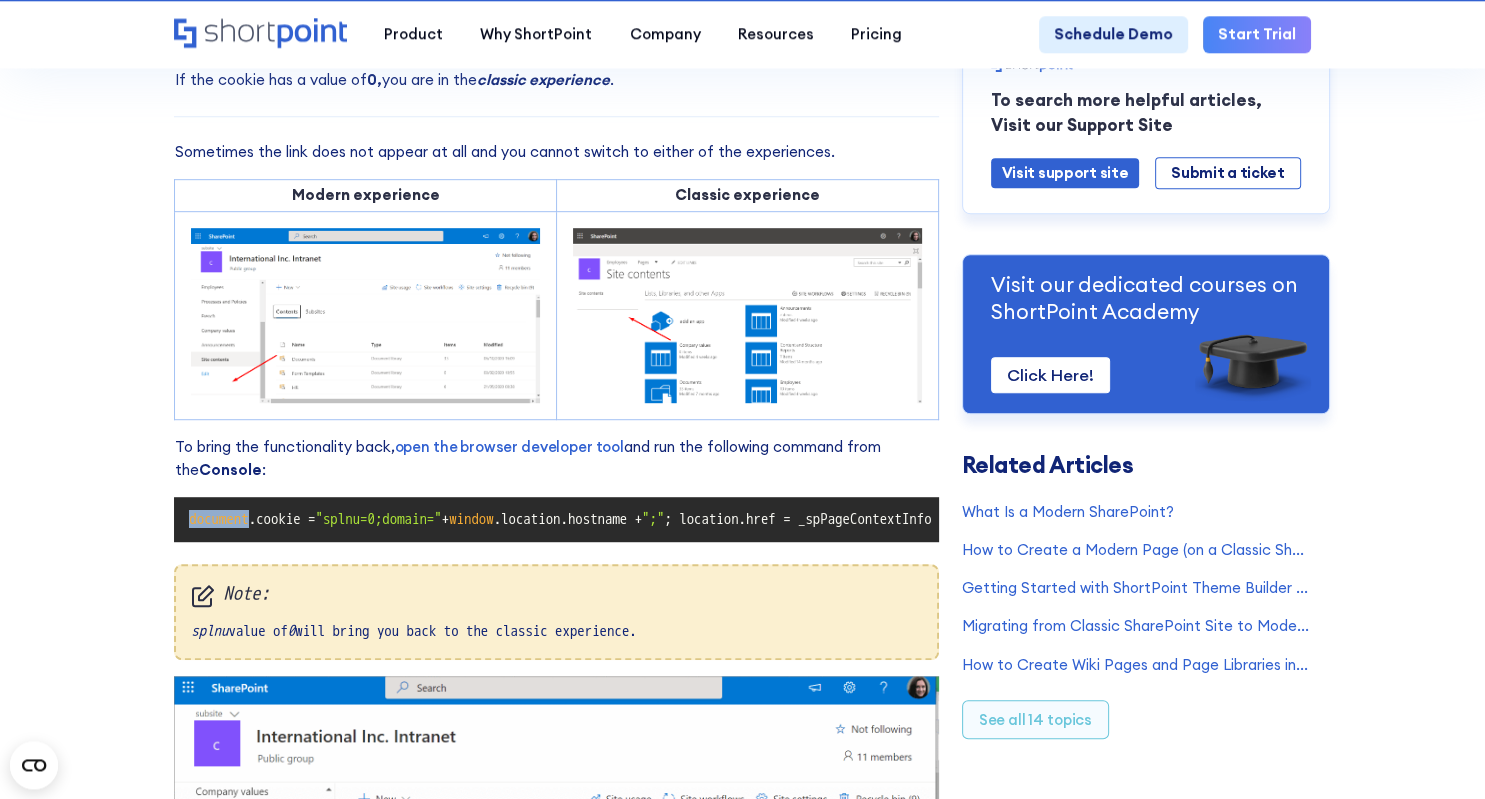 click on "document" at bounding box center (218, 519) 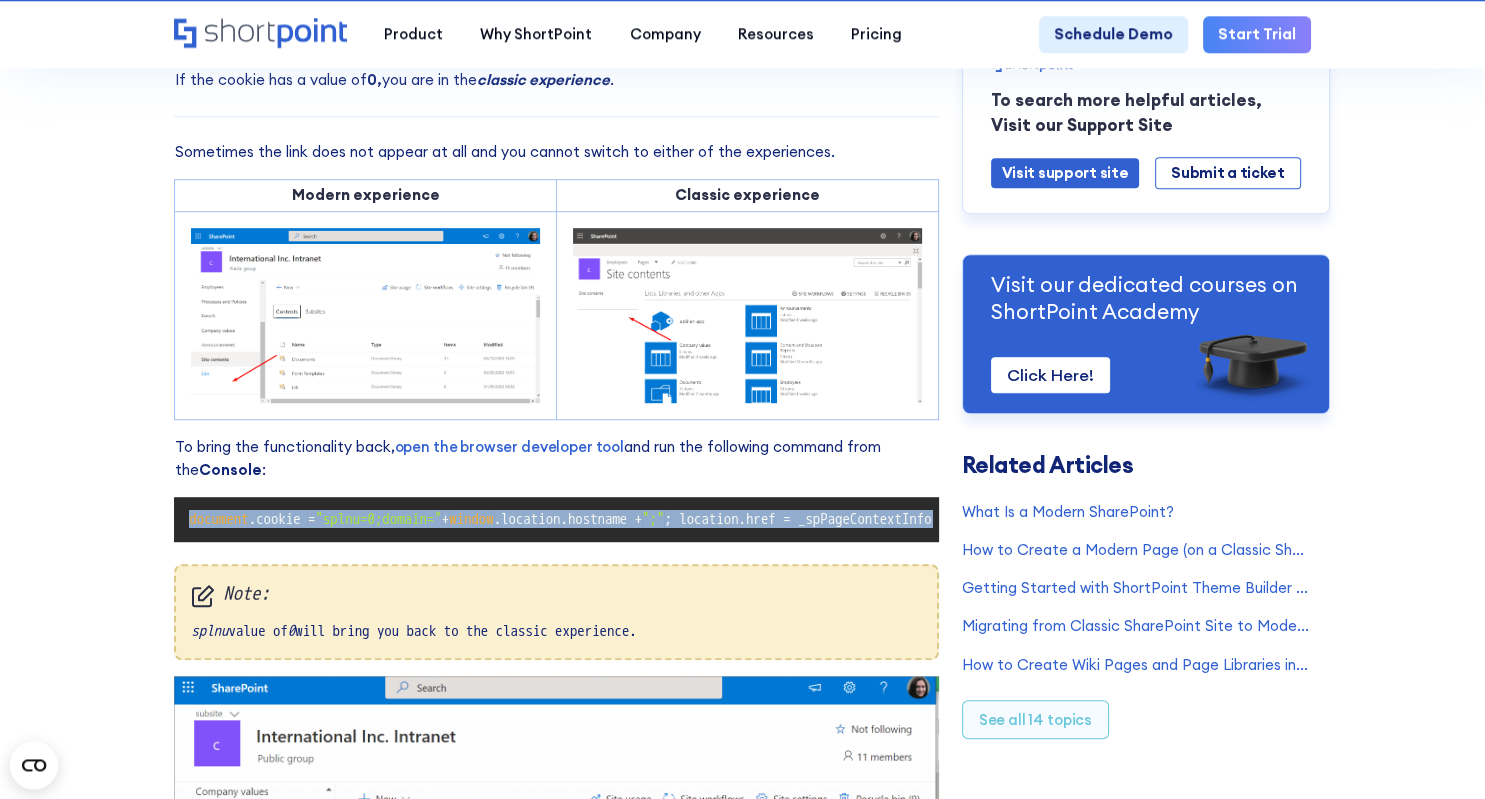 click on "document" at bounding box center [218, 519] 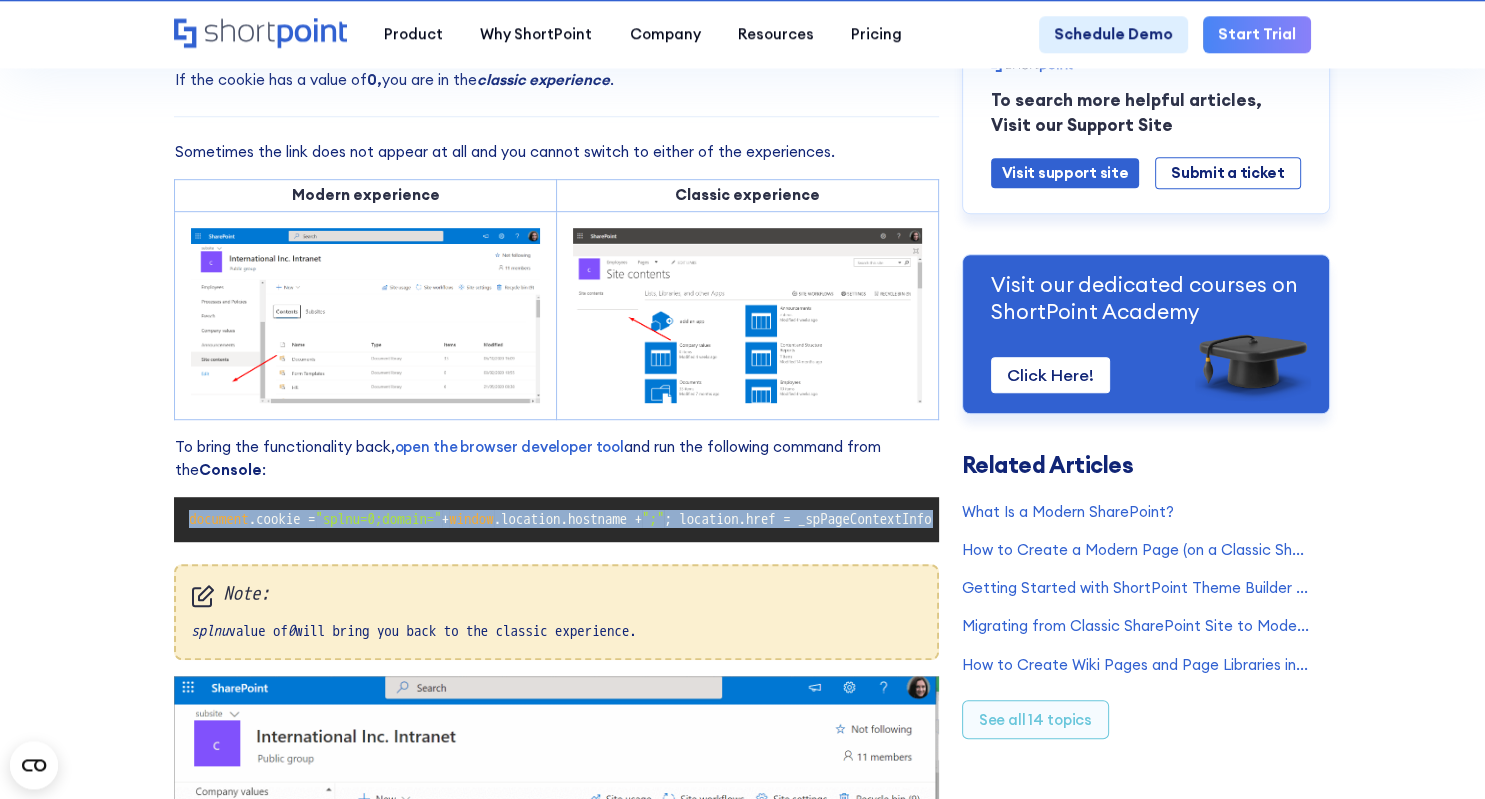 copy on "document .cookie =  "splnu=0;domain="  +  window .location.hostname +  ";" ; location.href = _spPageContextInfo.webServerRelativeUrl +  "/_layouts/15/viewlsts.aspx"" 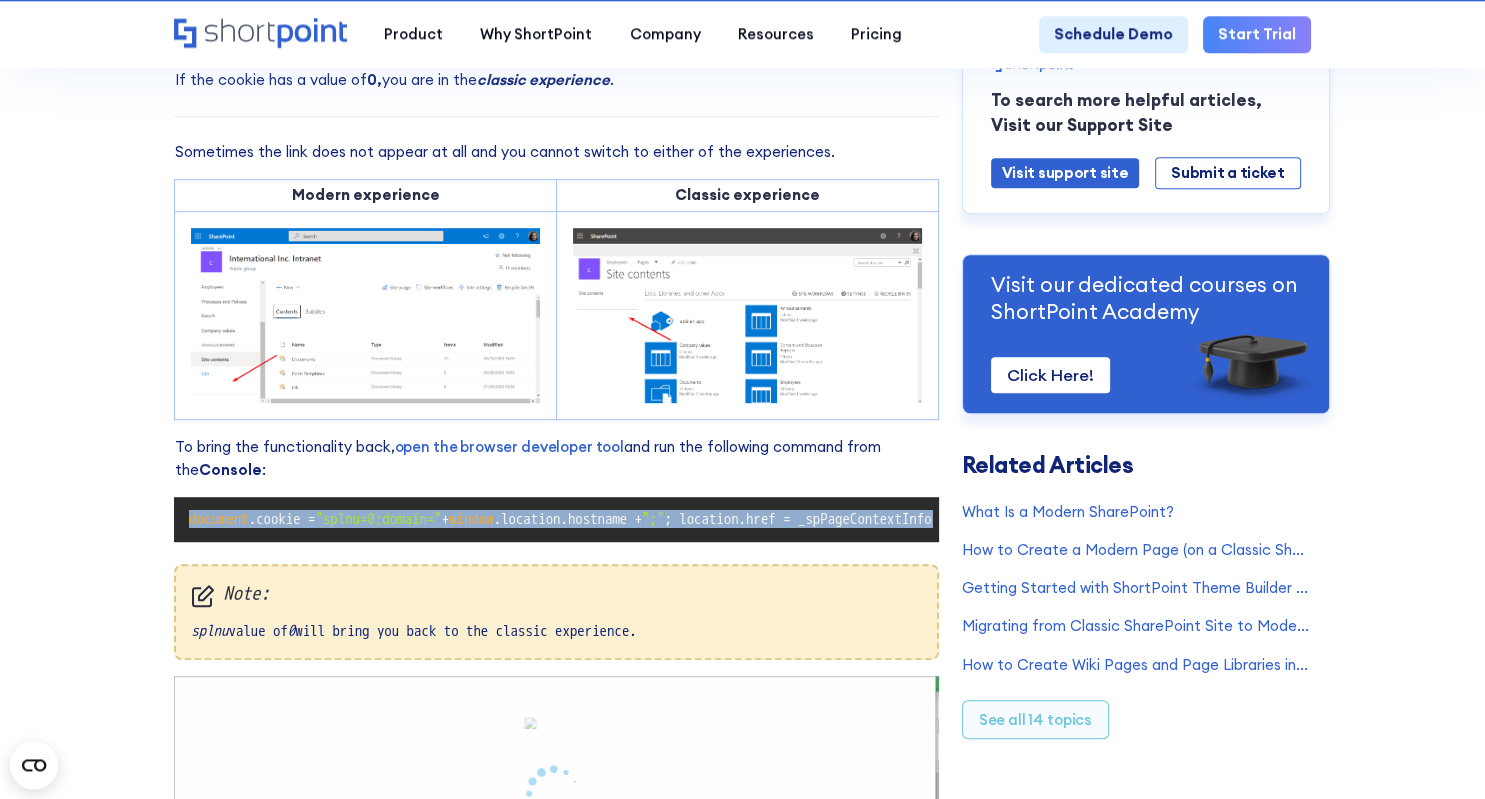 copy on "document .cookie =  "splnu=0;domain="  +  window .location.hostname +  ";" ; location.href = _spPageContextInfo.webServerRelativeUrl +  "/_layouts/15/viewlsts.aspx"" 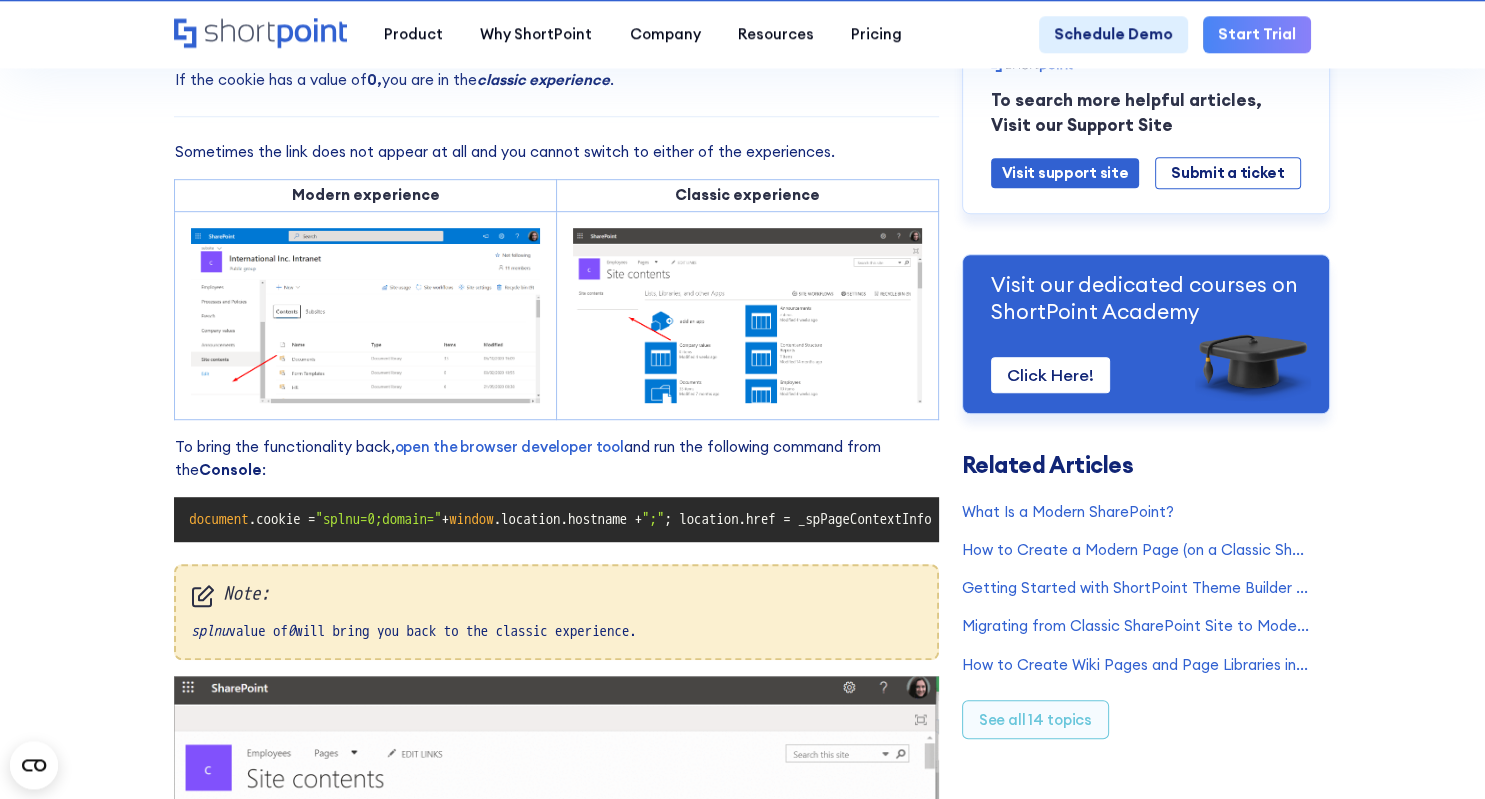 click on "Cannot See Exit Classic Experience or Return to Classic SharePoint Links? Modified on: [DATE] at [TIME] Many SharePoint users like the old classic experience as much as the modern experience. They move from one experience to the other using the switching functionality. This is a link in the  Site Contents , as shown below:
Modern experience
Classic experience
Design the SharePoint site your team deserves Custom. On Brand. Inspiring.
get started
How does the switching functionality work? splnu . Application Cookies" at bounding box center [742, 196] 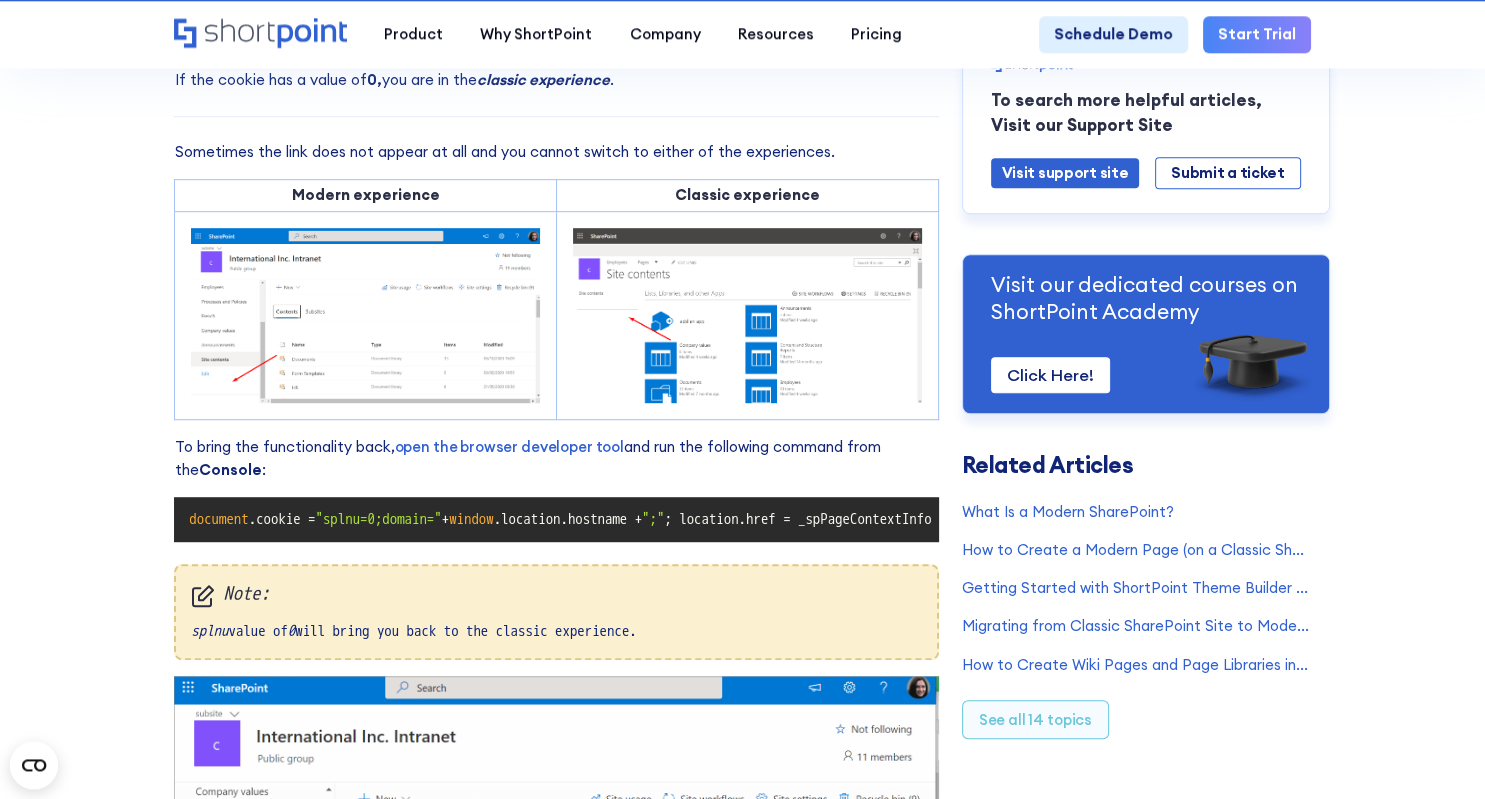click on "Cannot See Exit Classic Experience or Return to Classic SharePoint Links? Modified on: [DATE] at [TIME] Many SharePoint users like the old classic experience as much as the modern experience. They move from one experience to the other using the switching functionality. This is a link in the  Site Contents , as shown below:
Modern experience
Classic experience
Design the SharePoint site your team deserves Custom. On Brand. Inspiring.
get started
How does the switching functionality work? splnu . Application Cookies" at bounding box center [742, 196] 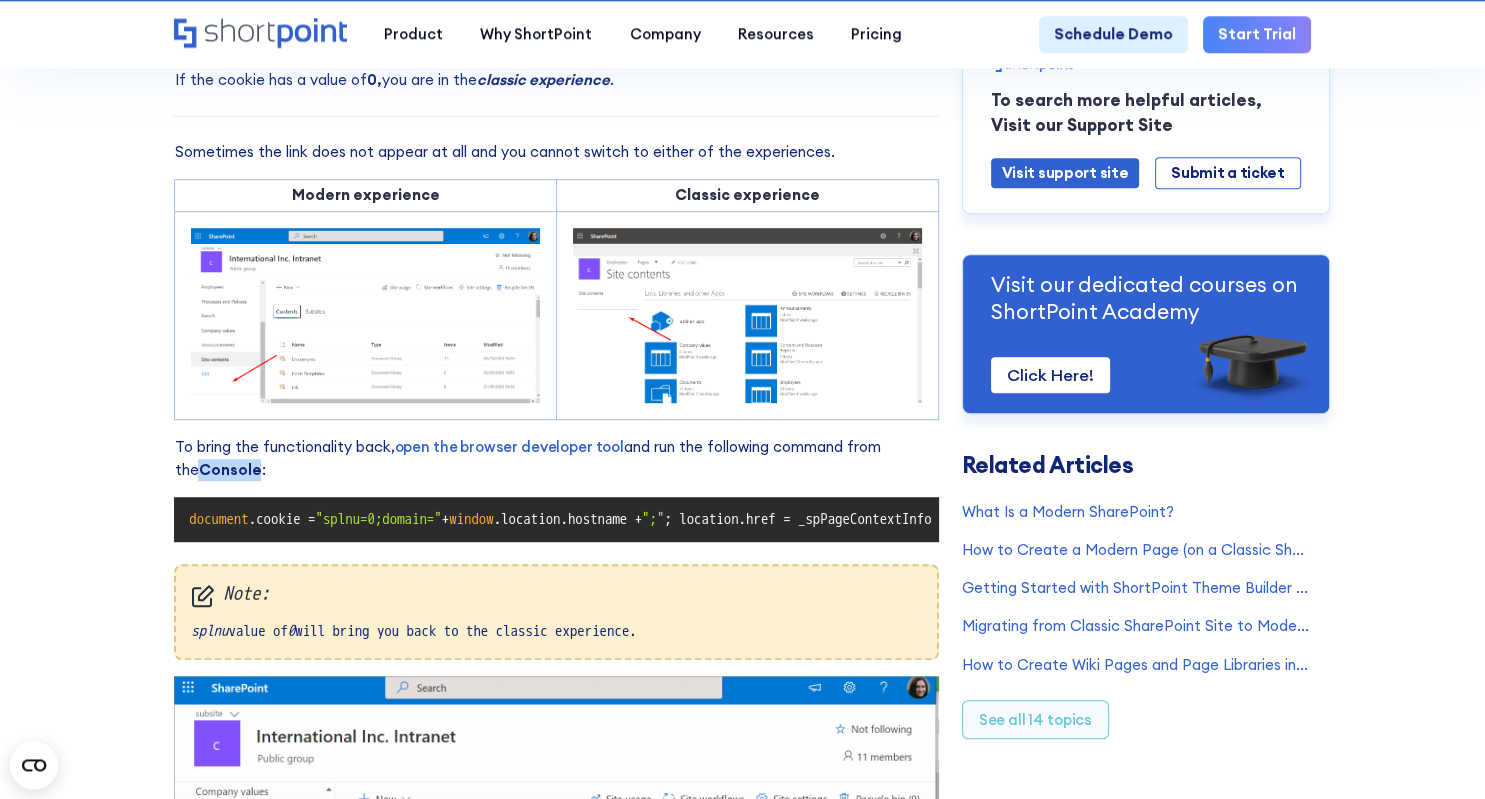 click on "Cannot See Exit Classic Experience or Return to Classic SharePoint Links? Modified on: [DATE] at [TIME] Many SharePoint users like the old classic experience as much as the modern experience. They move from one experience to the other using the switching functionality. This is a link in the  Site Contents , as shown below:
Modern experience
Classic experience
Design the SharePoint site your team deserves Custom. On Brand. Inspiring.
get started
How does the switching functionality work? splnu . Application Cookies" at bounding box center (742, 196) 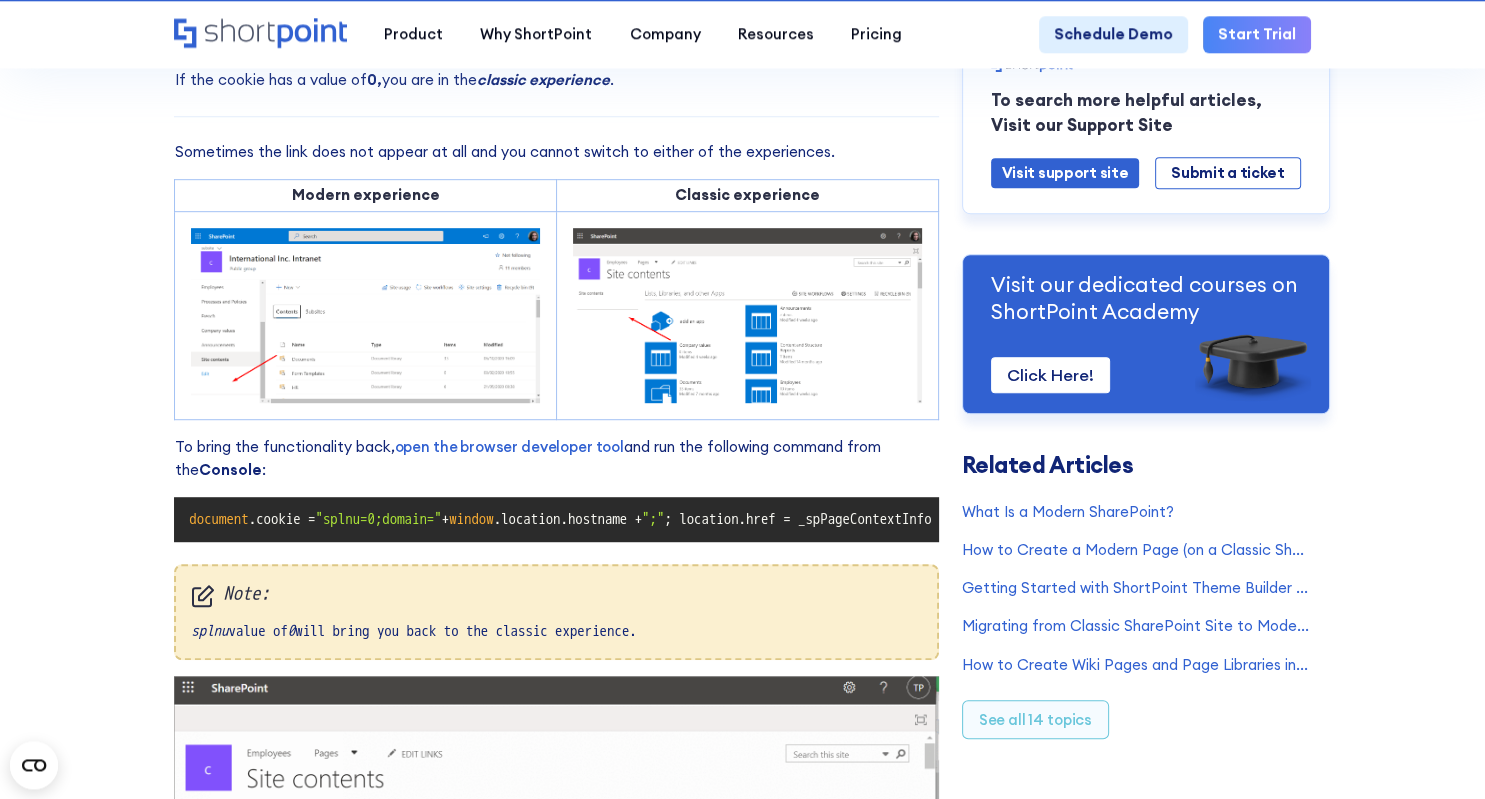 click on "Cannot See Exit Classic Experience or Return to Classic SharePoint Links? Modified on: [DATE] at [TIME] Many SharePoint users like the old classic experience as much as the modern experience. They move from one experience to the other using the switching functionality. This is a link in the  Site Contents , as shown below:
Modern experience
Classic experience
Design the SharePoint site your team deserves Custom. On Brand. Inspiring.
get started
How does the switching functionality work? splnu . Application Cookies" at bounding box center (742, 196) 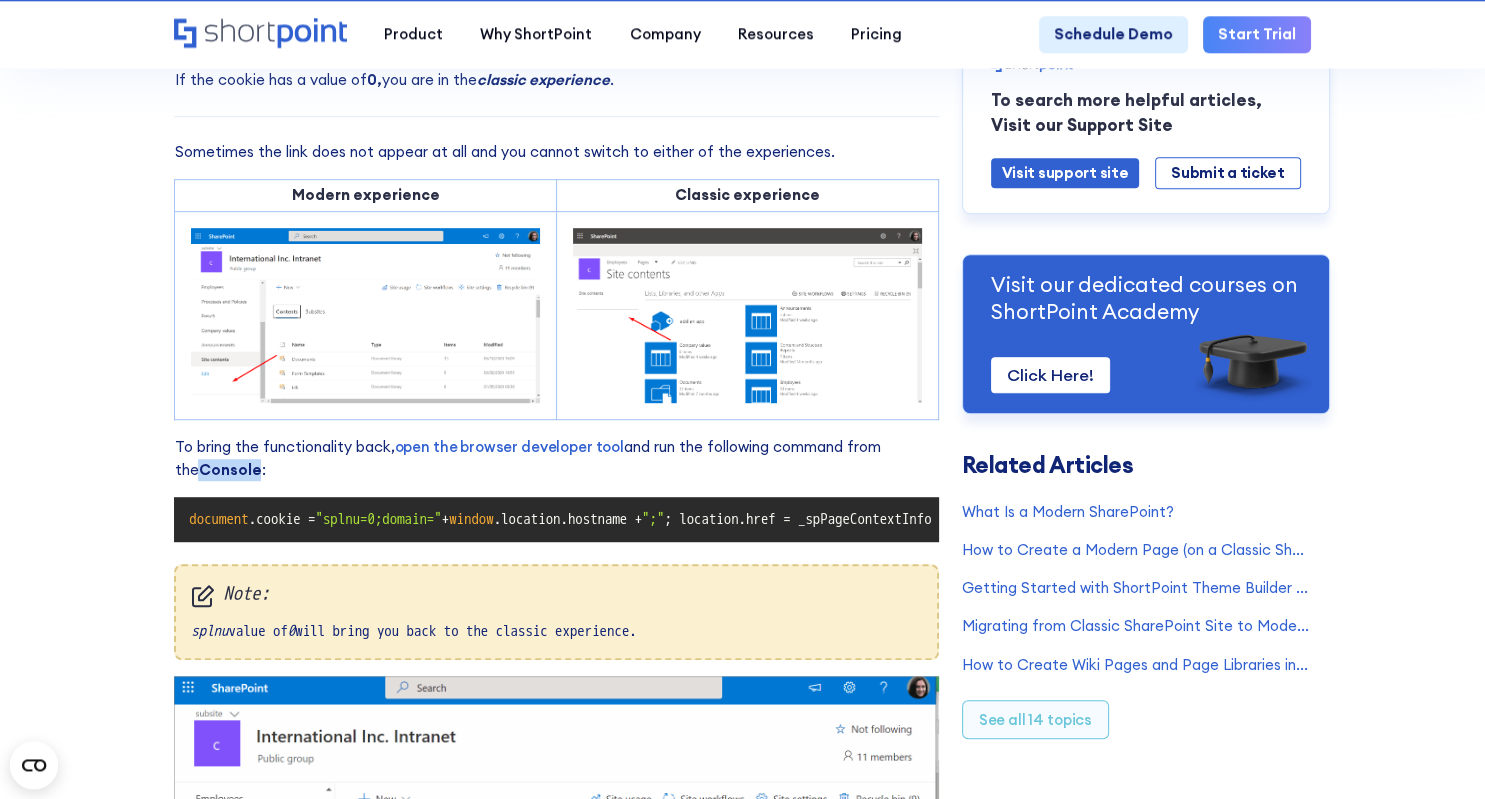 click on "Cannot See Exit Classic Experience or Return to Classic SharePoint Links? Modified on: [DATE] at [TIME] Many SharePoint users like the old classic experience as much as the modern experience. They move from one experience to the other using the switching functionality. This is a link in the  Site Contents , as shown below:
Modern experience
Classic experience
Design the SharePoint site your team deserves Custom. On Brand. Inspiring.
get started
How does the switching functionality work? splnu . Application Cookies" at bounding box center (742, 196) 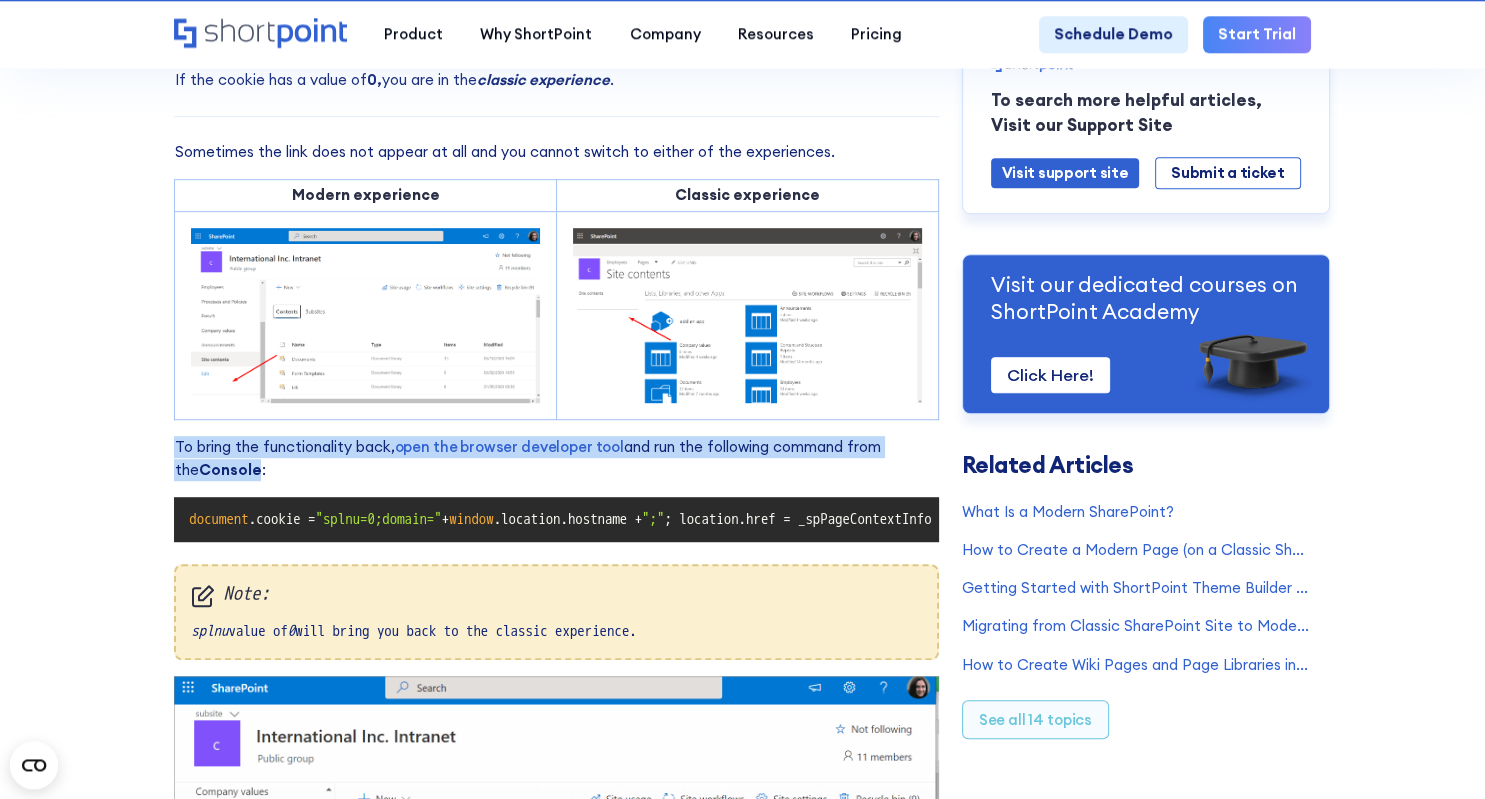 click on "Cannot See Exit Classic Experience or Return to Classic SharePoint Links? Modified on: [DATE] at [TIME] Many SharePoint users like the old classic experience as much as the modern experience. They move from one experience to the other using the switching functionality. This is a link in the  Site Contents , as shown below:
Modern experience
Classic experience
Design the SharePoint site your team deserves Custom. On Brand. Inspiring.
get started
How does the switching functionality work? splnu . Application Cookies" at bounding box center [742, 196] 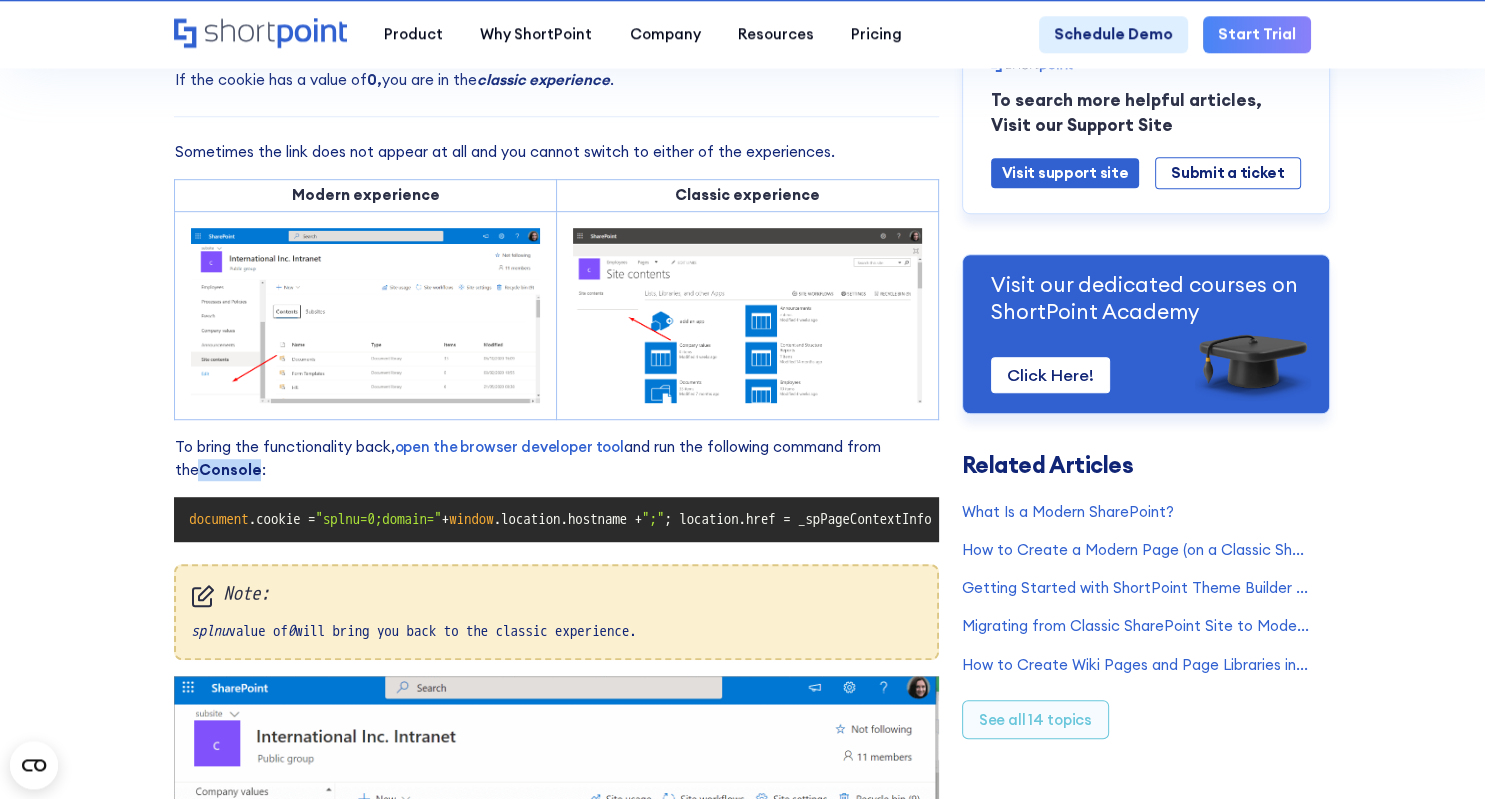 click on "Cannot See Exit Classic Experience or Return to Classic SharePoint Links? Modified on: [DATE] at [TIME] Many SharePoint users like the old classic experience as much as the modern experience. They move from one experience to the other using the switching functionality. This is a link in the  Site Contents , as shown below:
Modern experience
Classic experience
Design the SharePoint site your team deserves Custom. On Brand. Inspiring.
get started
How does the switching functionality work? splnu . Application Cookies" at bounding box center [742, 196] 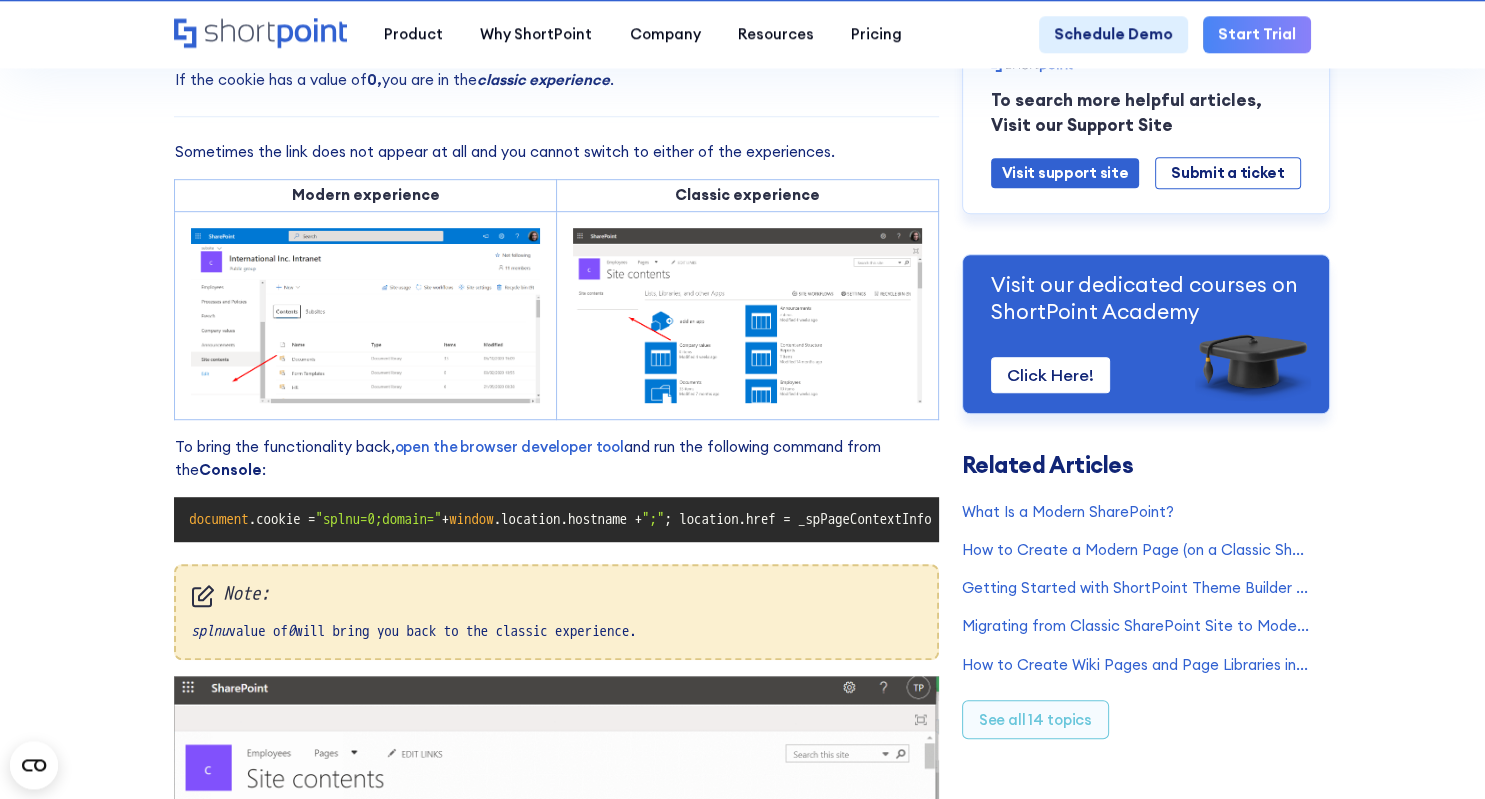 click on "Note: splnu value of 0 will bring you back to the classic experience." at bounding box center [556, 612] 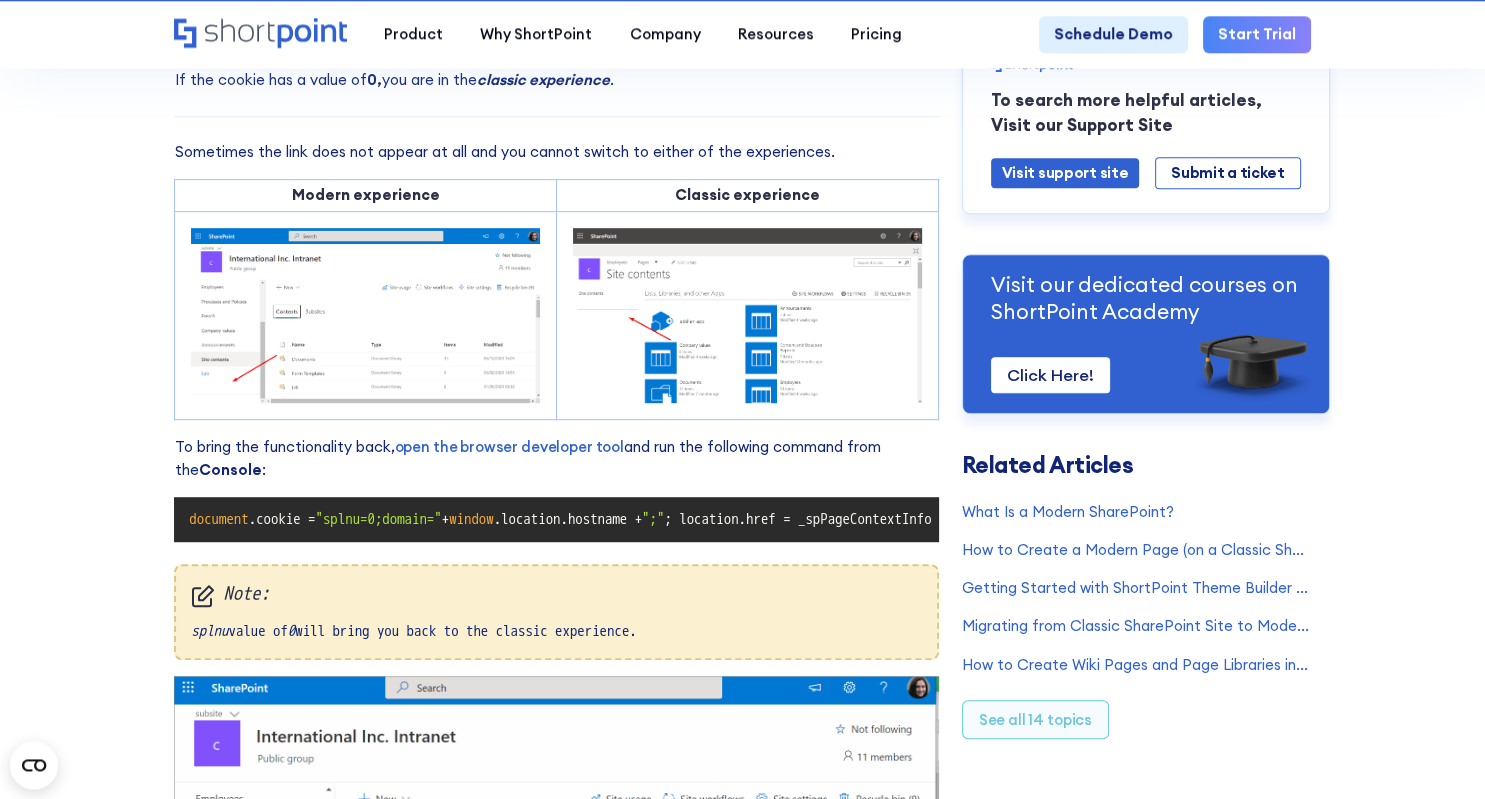 click on "Note: splnu value of 0 will bring you back to the classic experience." at bounding box center [556, 612] 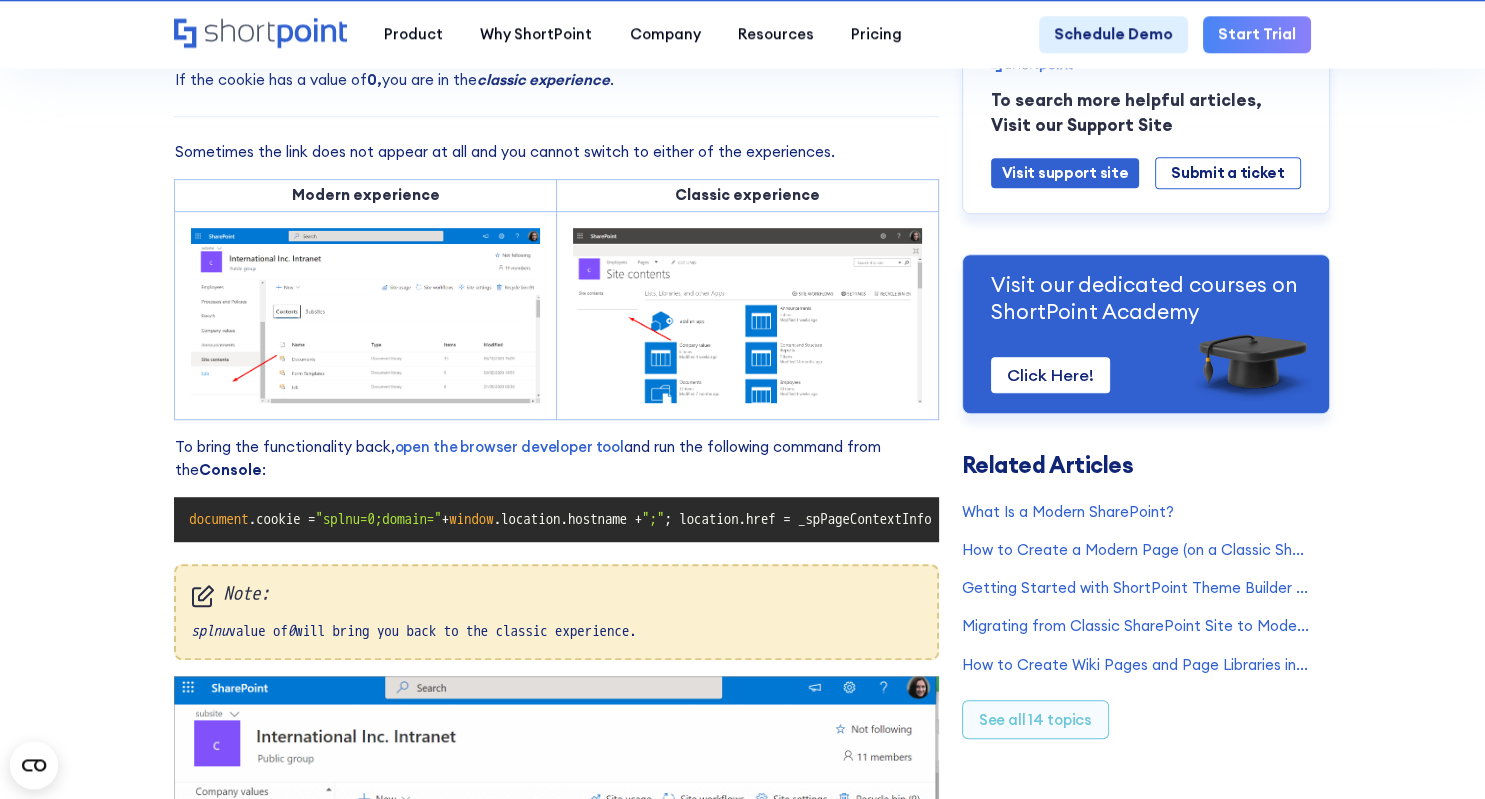click on "document" at bounding box center [218, 519] 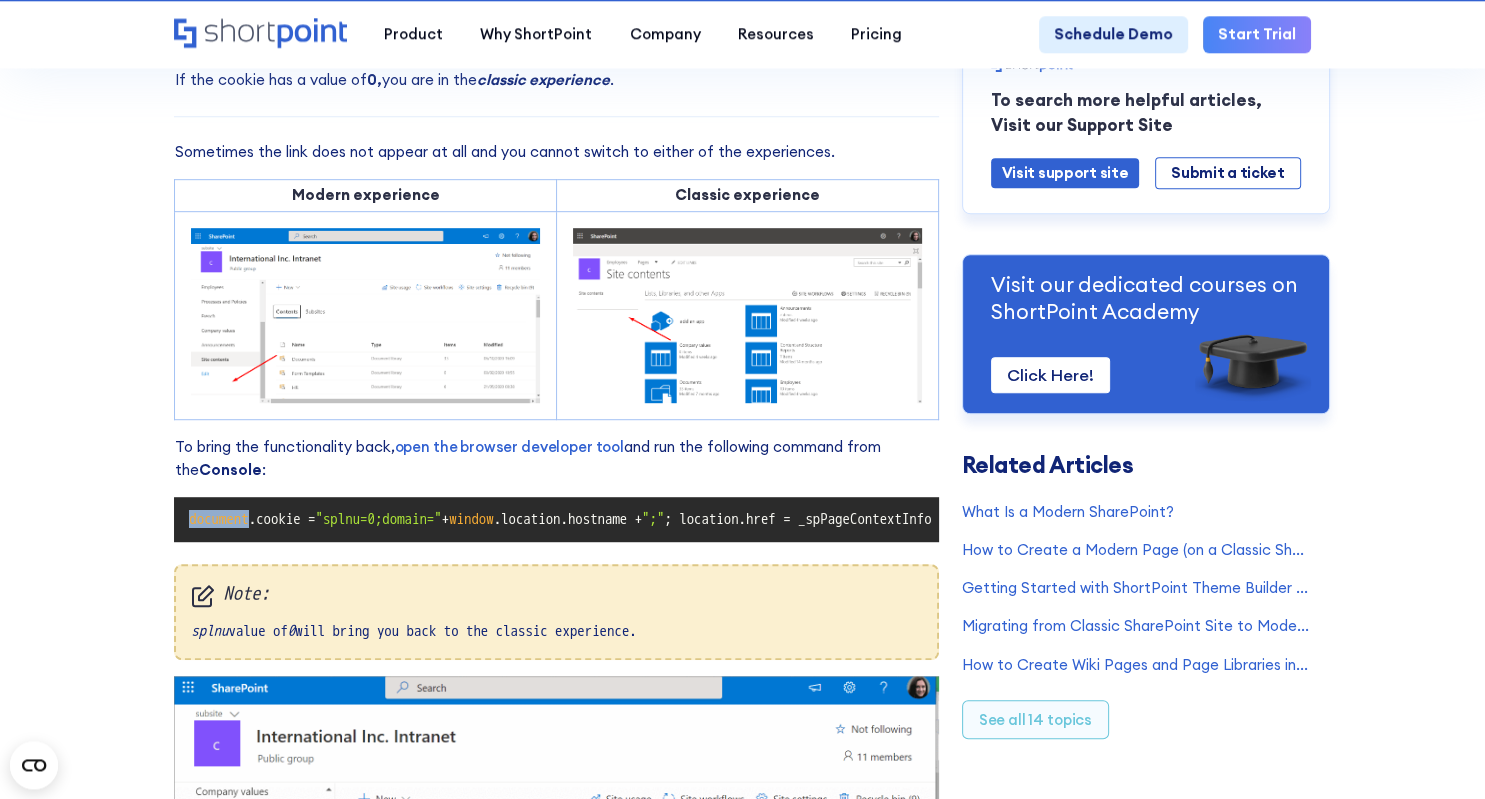 click on "document" at bounding box center [218, 519] 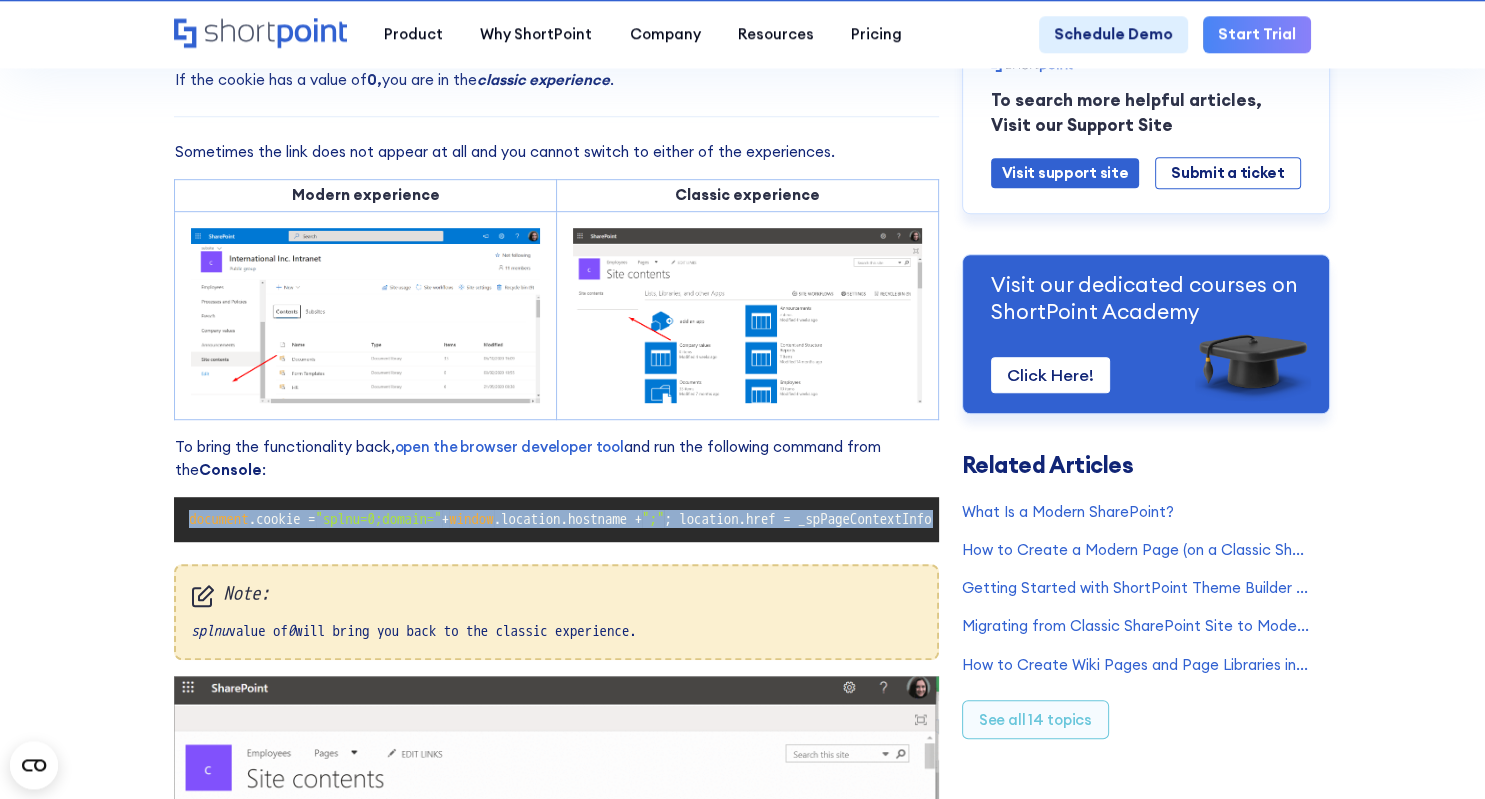 click on "document" at bounding box center (218, 519) 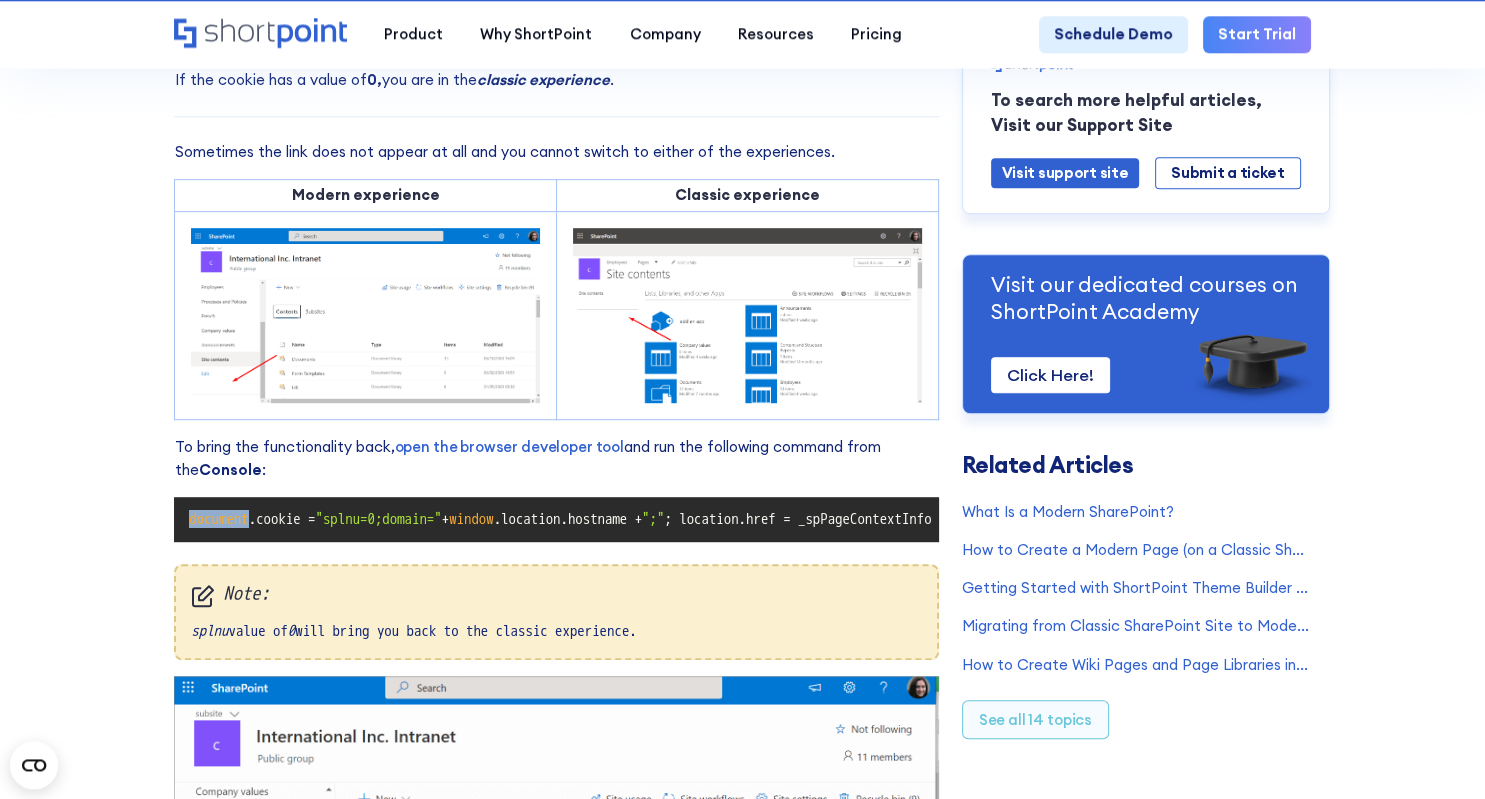 click on "document" at bounding box center (218, 519) 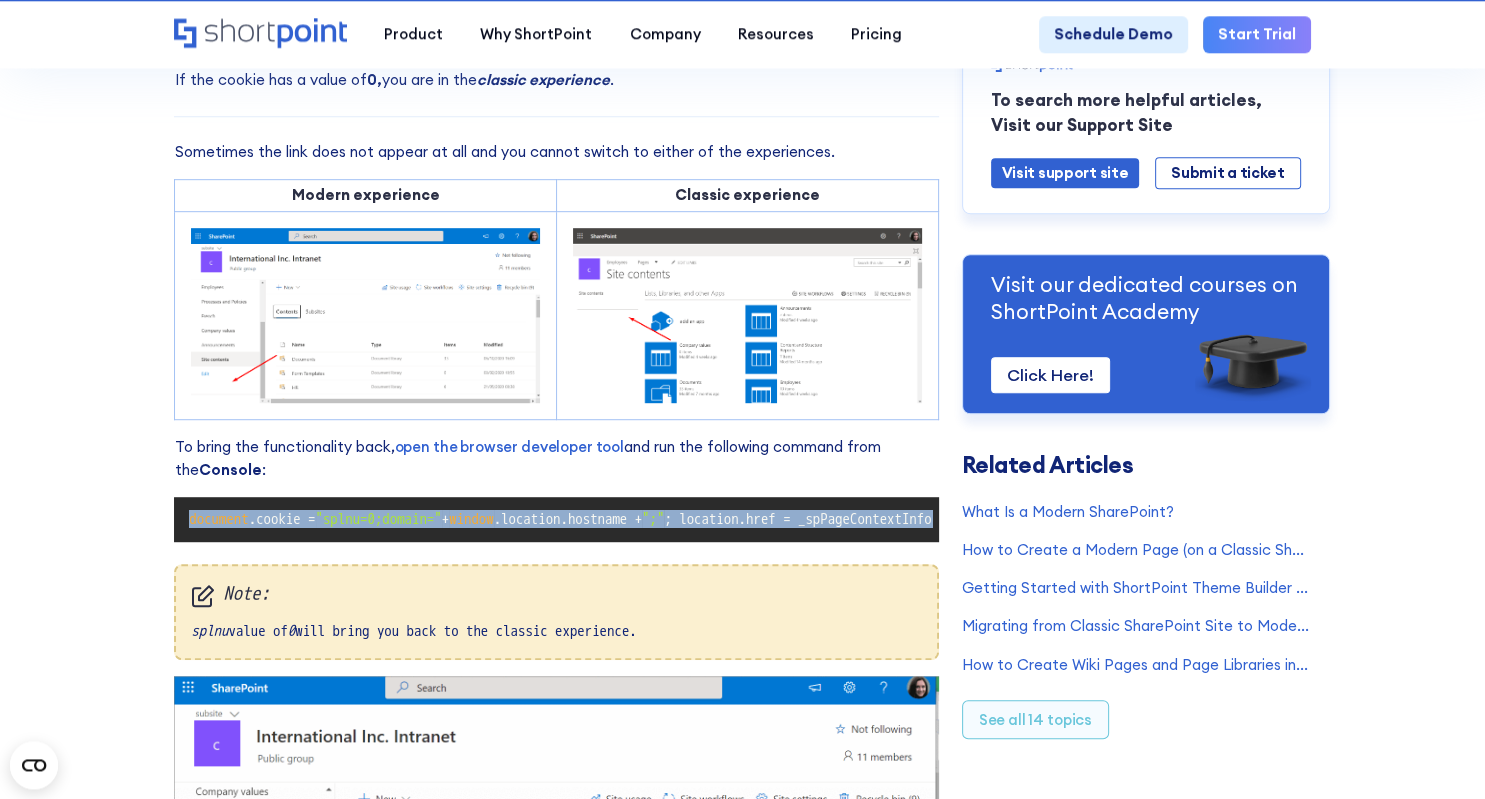 click on "document" at bounding box center [218, 519] 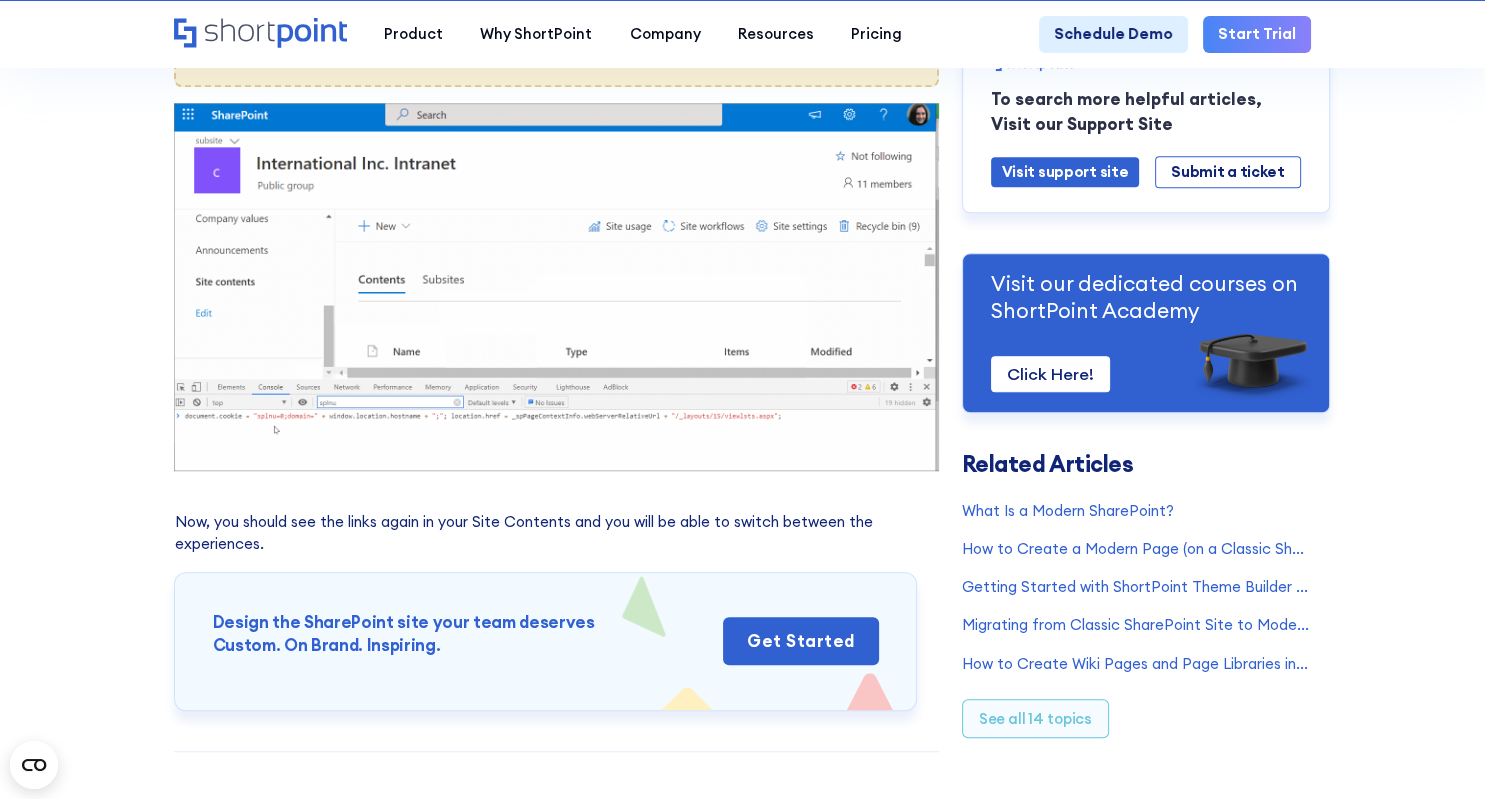 scroll, scrollTop: 1677, scrollLeft: 0, axis: vertical 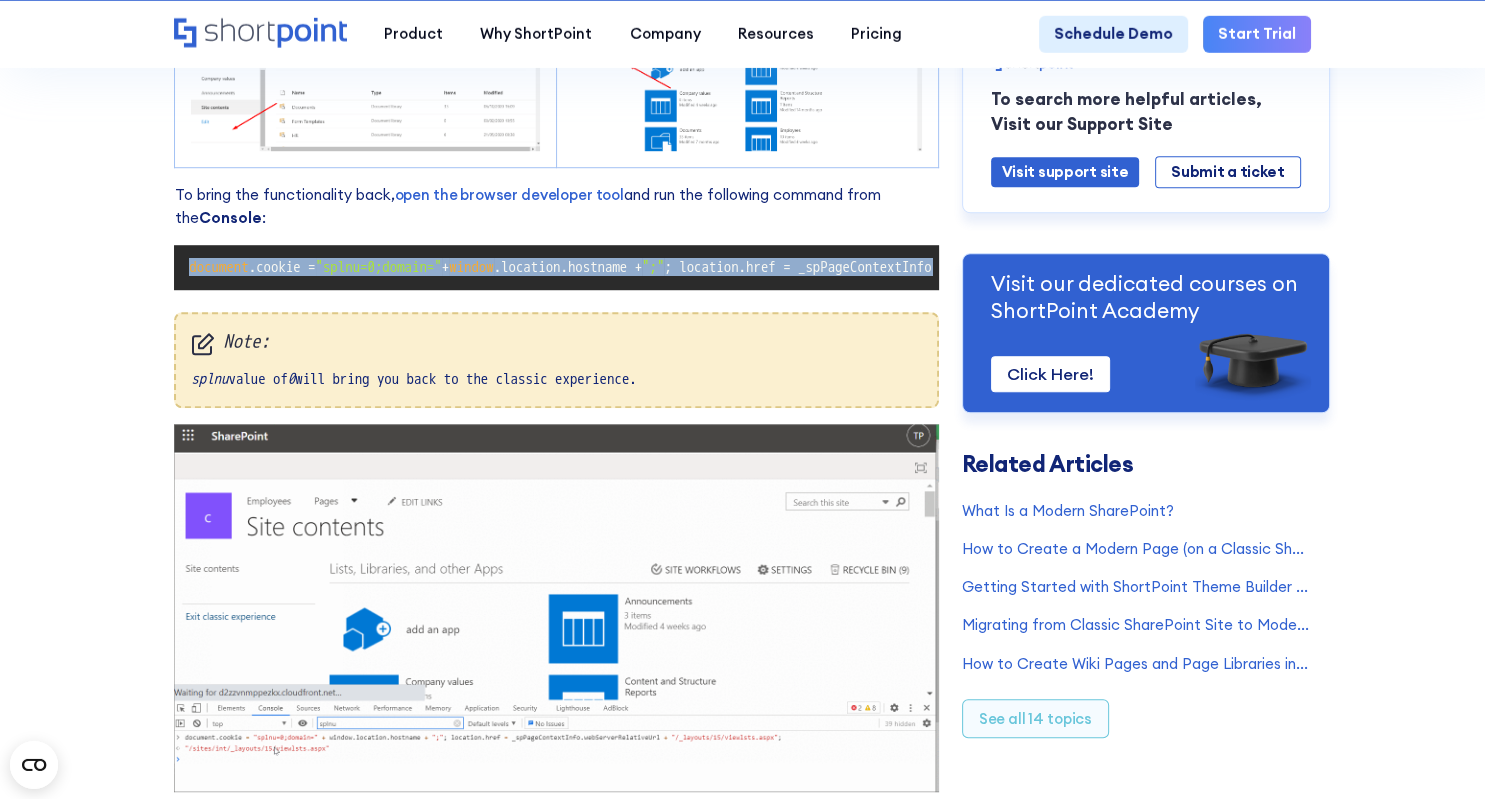copy on "document .cookie =  "splnu=0;domain="  +  window .location.hostname +  ";" ; location.href = _spPageContextInfo.webServerRelativeUrl +  "/_layouts/15/viewlsts.aspx"" 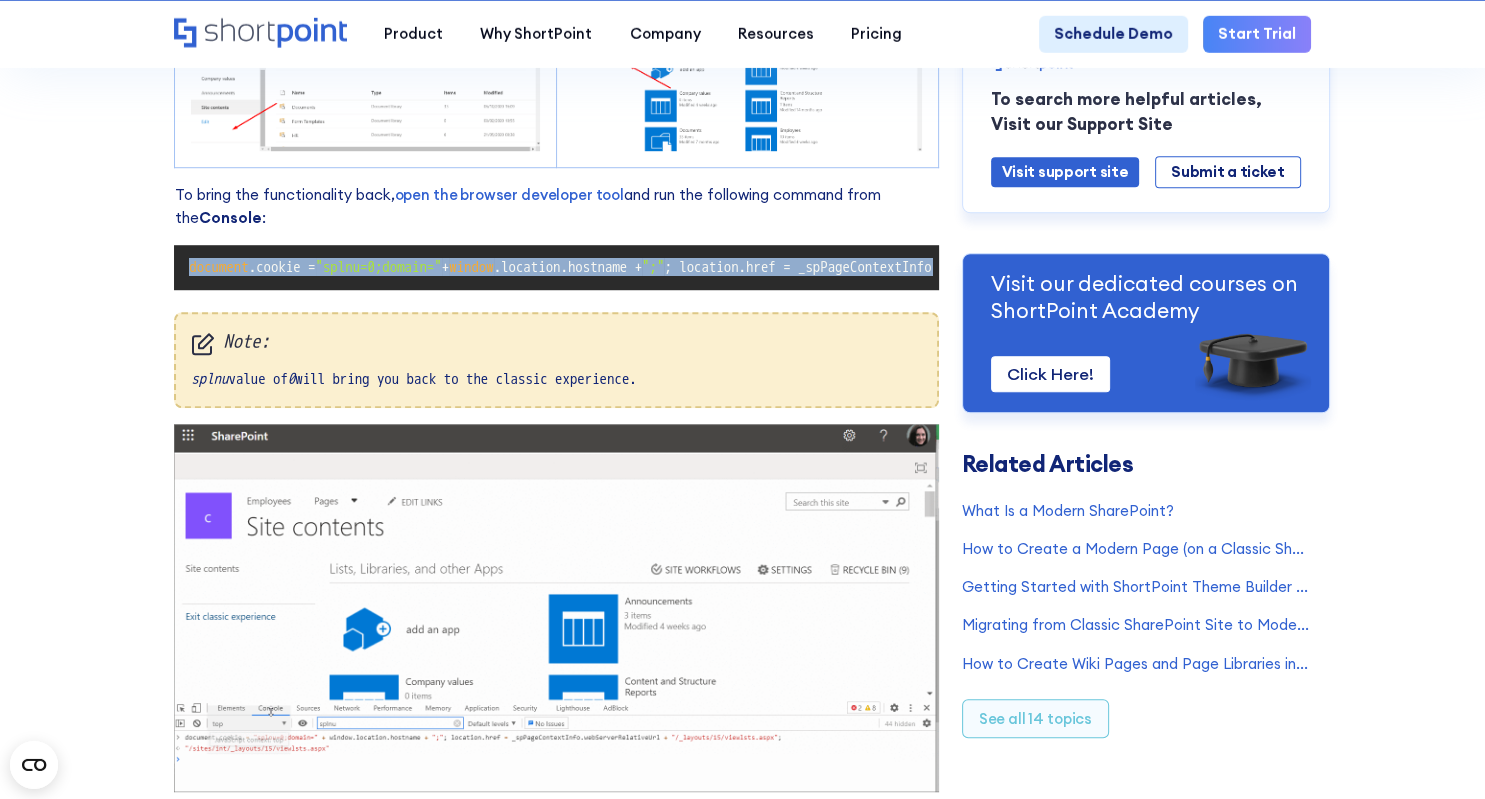 copy on "document .cookie =  "splnu=0;domain="  +  window .location.hostname +  ";" ; location.href = _spPageContextInfo.webServerRelativeUrl +  "/_layouts/15/viewlsts.aspx"" 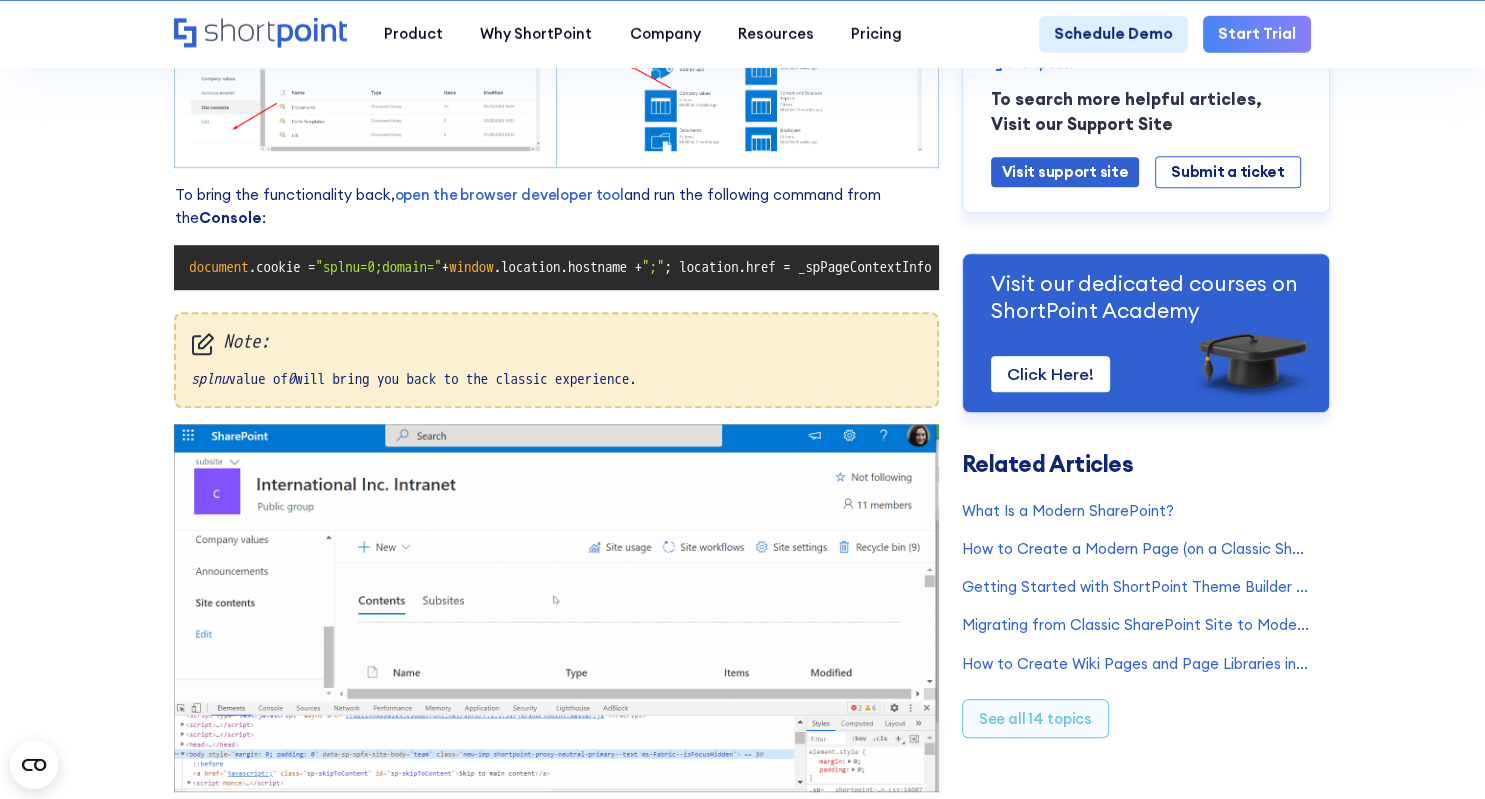 click on "Cannot See Exit Classic Experience or Return to Classic SharePoint Links? Modified on: [DATE] at [TIME] Many SharePoint users like the old classic experience as much as the modern experience. They move from one experience to the other using the switching functionality. This is a link in the  Site Contents , as shown below:
Modern experience
Classic experience
Design the SharePoint site your team deserves Custom. On Brand. Inspiring.
get started
How does the switching functionality work? splnu . Application Cookies" at bounding box center (742, -56) 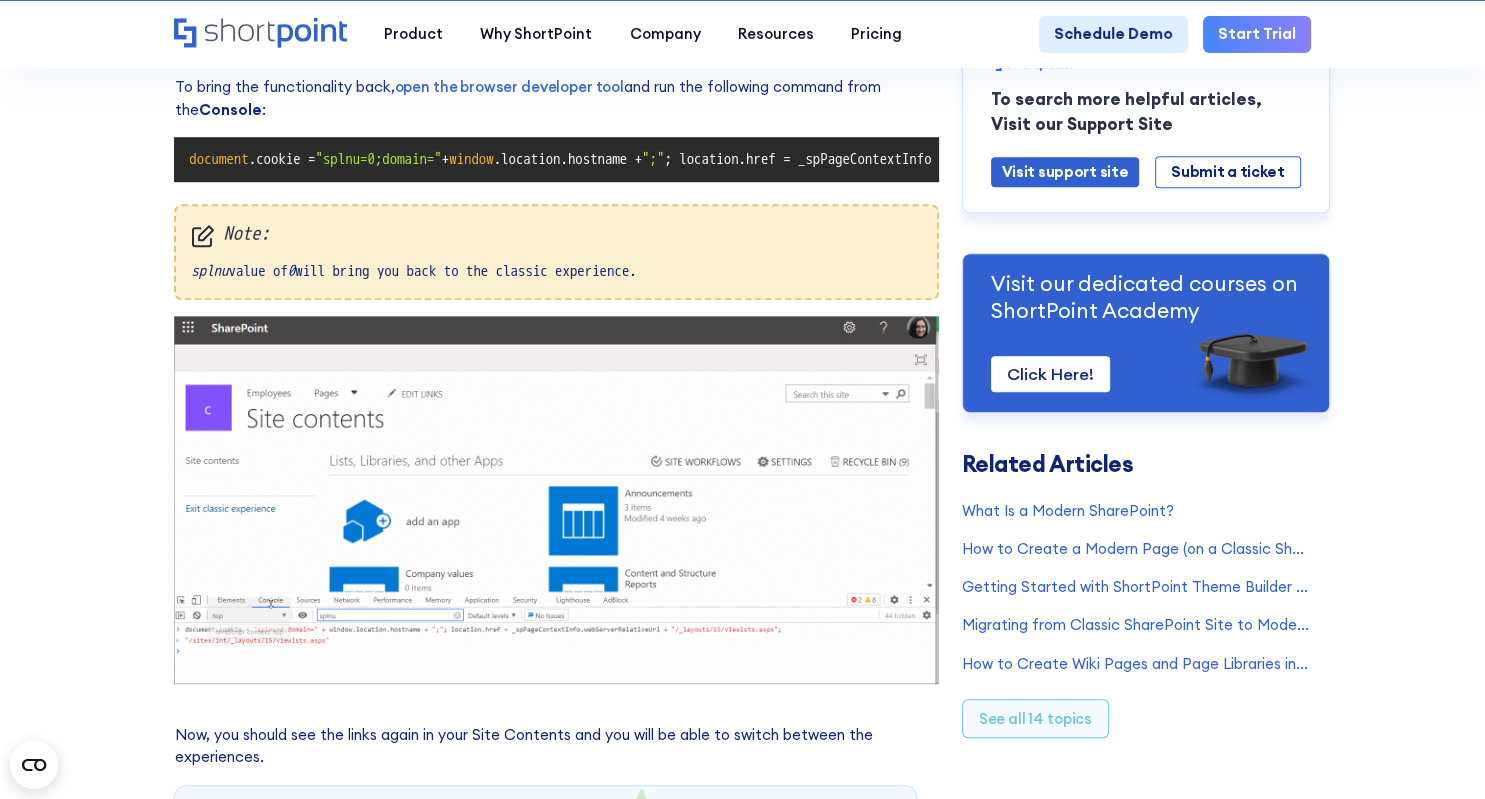 scroll, scrollTop: 1469, scrollLeft: 0, axis: vertical 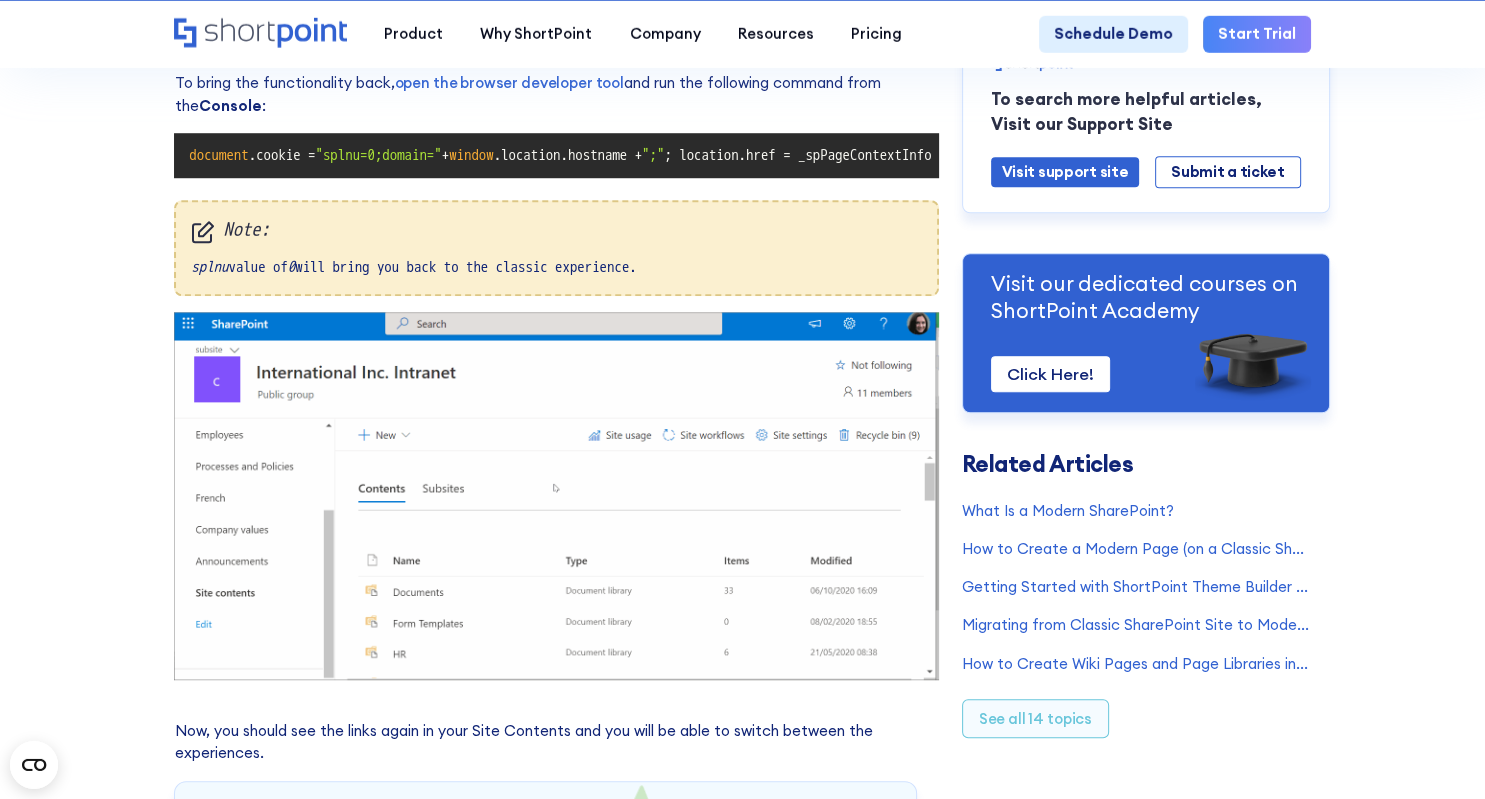 click on "Cannot See Exit Classic Experience or Return to Classic SharePoint Links? Modified on: [DATE] at [TIME] Many SharePoint users like the old classic experience as much as the modern experience. They move from one experience to the other using the switching functionality. This is a link in the  Site Contents , as shown below:
Modern experience
Classic experience
Design the SharePoint site your team deserves Custom. On Brand. Inspiring.
get started
How does the switching functionality work? splnu . Application Cookies" at bounding box center [742, -168] 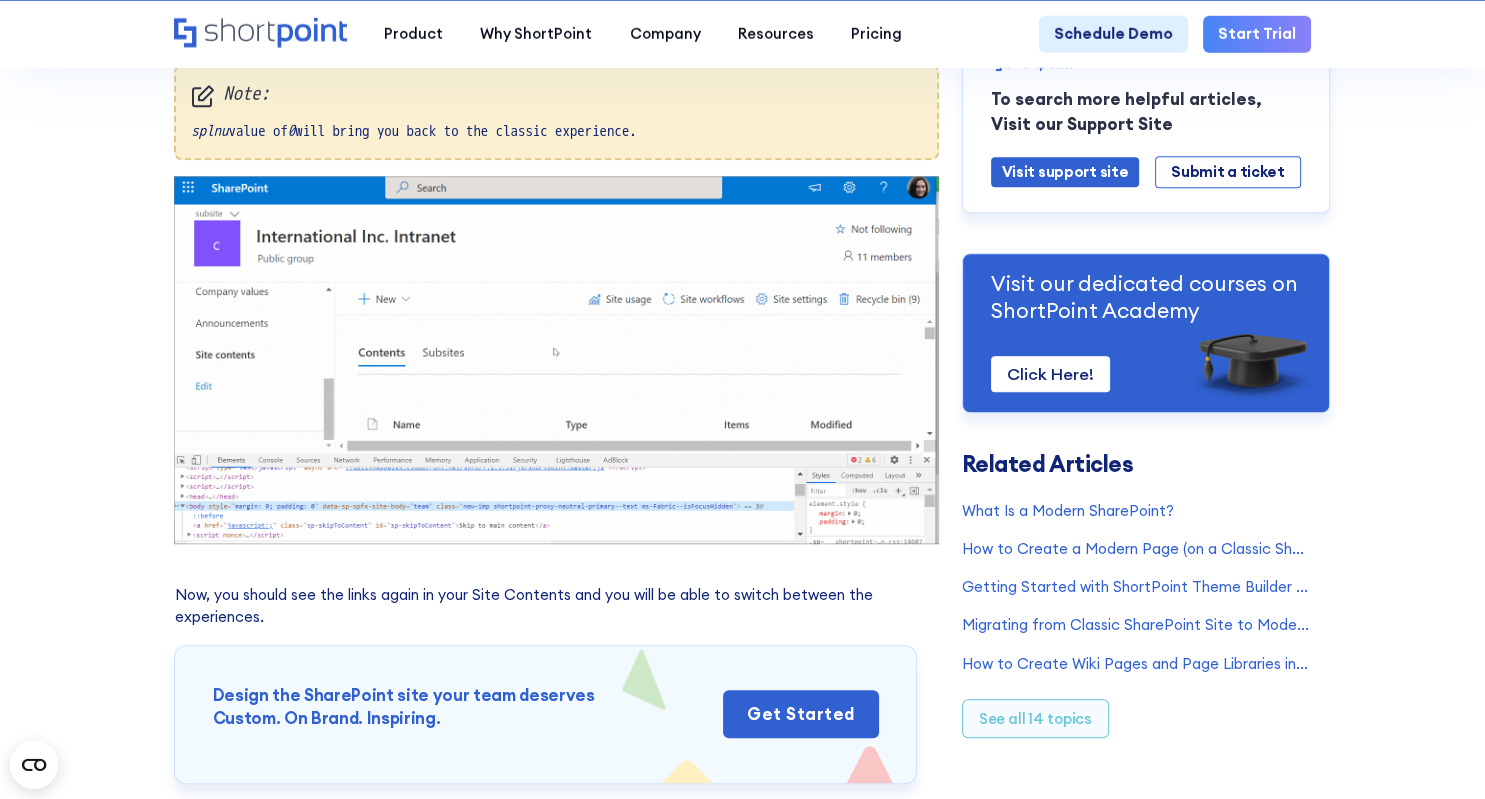 scroll, scrollTop: 1605, scrollLeft: 0, axis: vertical 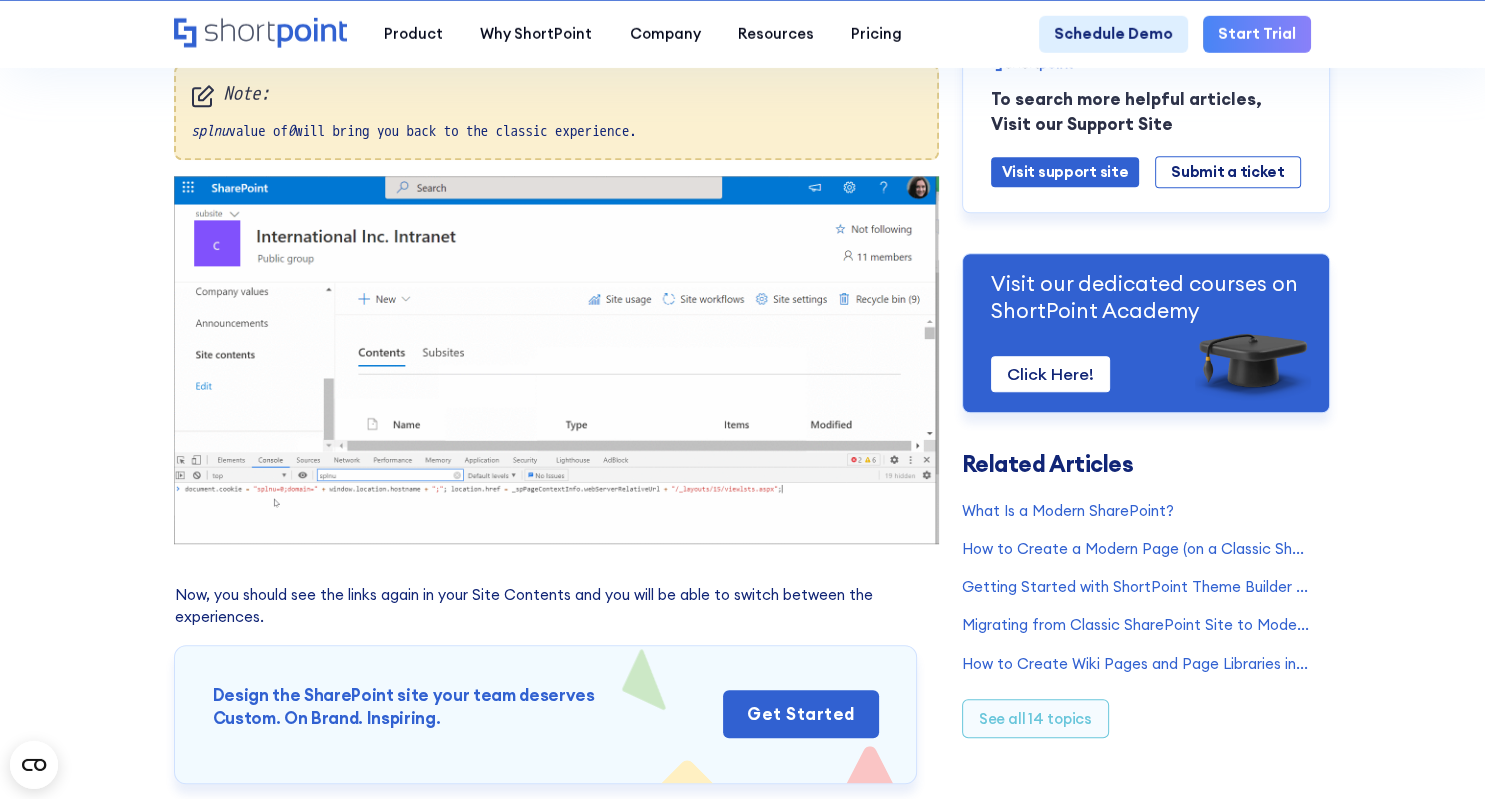 click on "Cannot See Exit Classic Experience or Return to Classic SharePoint Links? Modified on: [DATE] at [TIME] Many SharePoint users like the old classic experience as much as the modern experience. They move from one experience to the other using the switching functionality. This is a link in the  Site Contents , as shown below:
Modern experience
Classic experience
Design the SharePoint site your team deserves Custom. On Brand. Inspiring.
get started
How does the switching functionality work? splnu . Application Cookies" at bounding box center [742, -304] 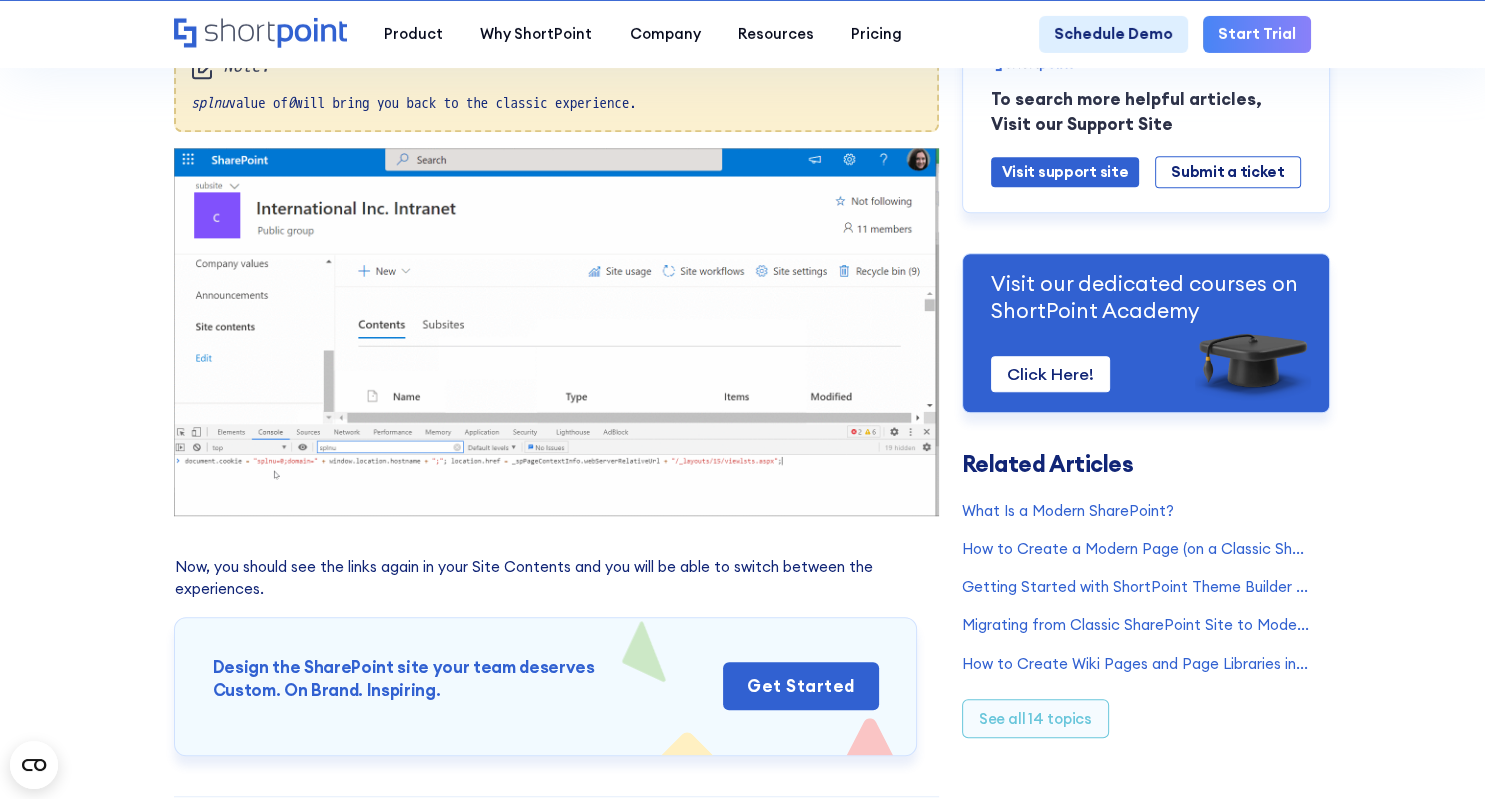 scroll, scrollTop: 1632, scrollLeft: 0, axis: vertical 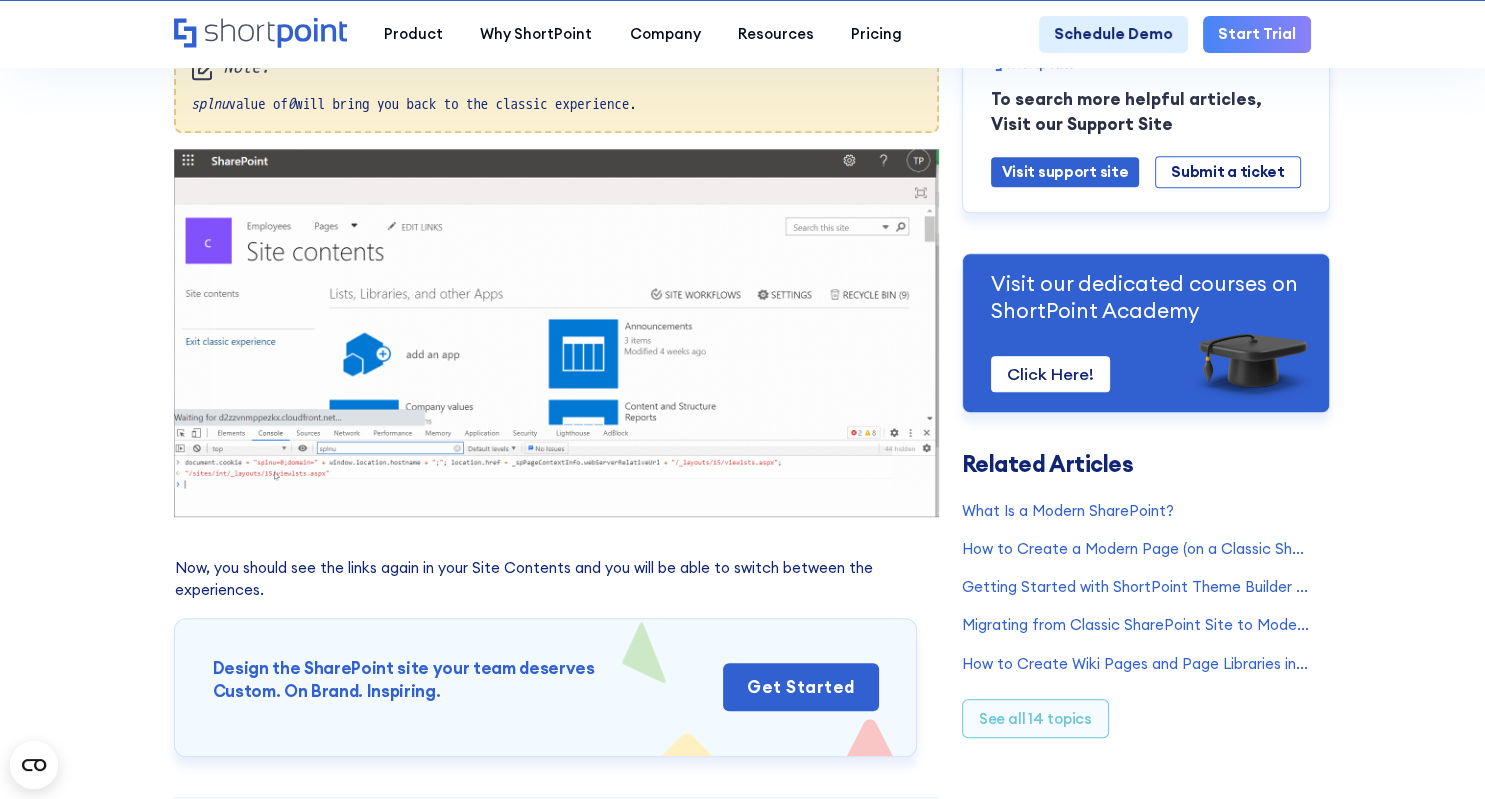 click on "Cannot See Exit Classic Experience or Return to Classic SharePoint Links? Modified on: [DATE] at [TIME] Many SharePoint users like the old classic experience as much as the modern experience. They move from one experience to the other using the switching functionality. This is a link in the  Site Contents , as shown below:
Modern experience
Classic experience
Design the SharePoint site your team deserves Custom. On Brand. Inspiring.
get started
How does the switching functionality work? splnu . Application Cookies" at bounding box center [742, -331] 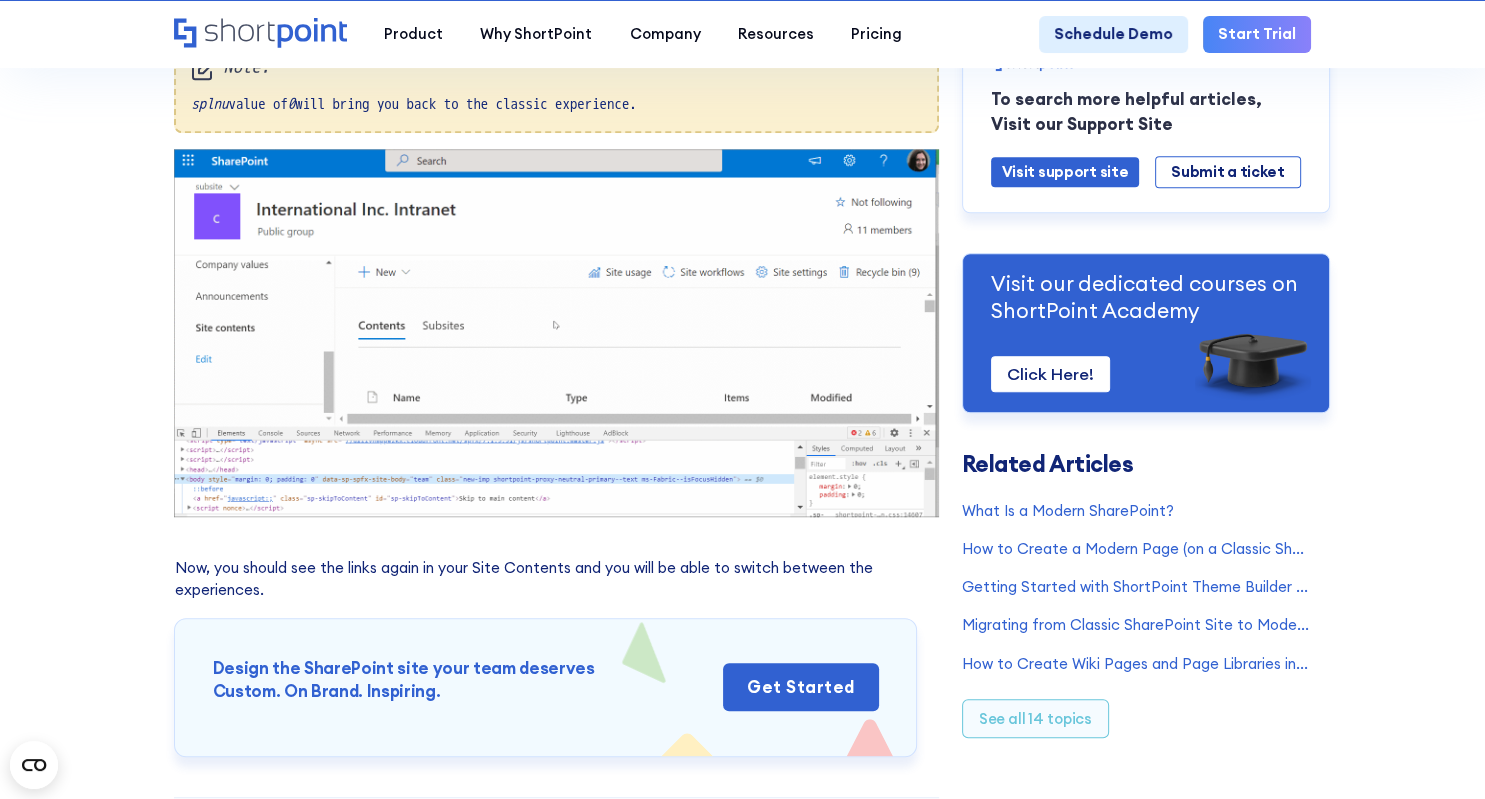 click on "Cannot See Exit Classic Experience or Return to Classic SharePoint Links? Modified on: [DATE] at [TIME] Many SharePoint users like the old classic experience as much as the modern experience. They move from one experience to the other using the switching functionality. This is a link in the  Site Contents , as shown below:
Modern experience
Classic experience
Design the SharePoint site your team deserves Custom. On Brand. Inspiring.
get started
How does the switching functionality work? splnu . Application Cookies" at bounding box center [742, -331] 